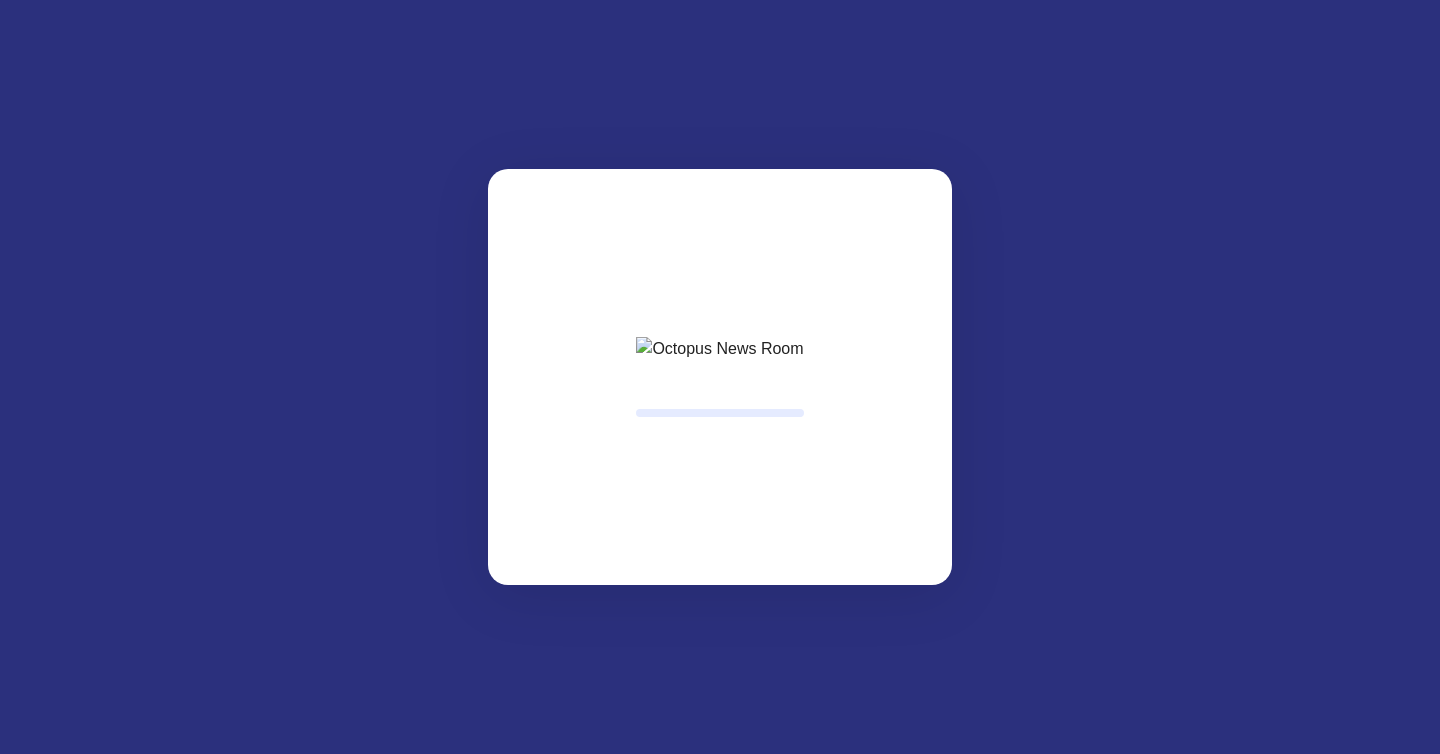 scroll, scrollTop: 0, scrollLeft: 0, axis: both 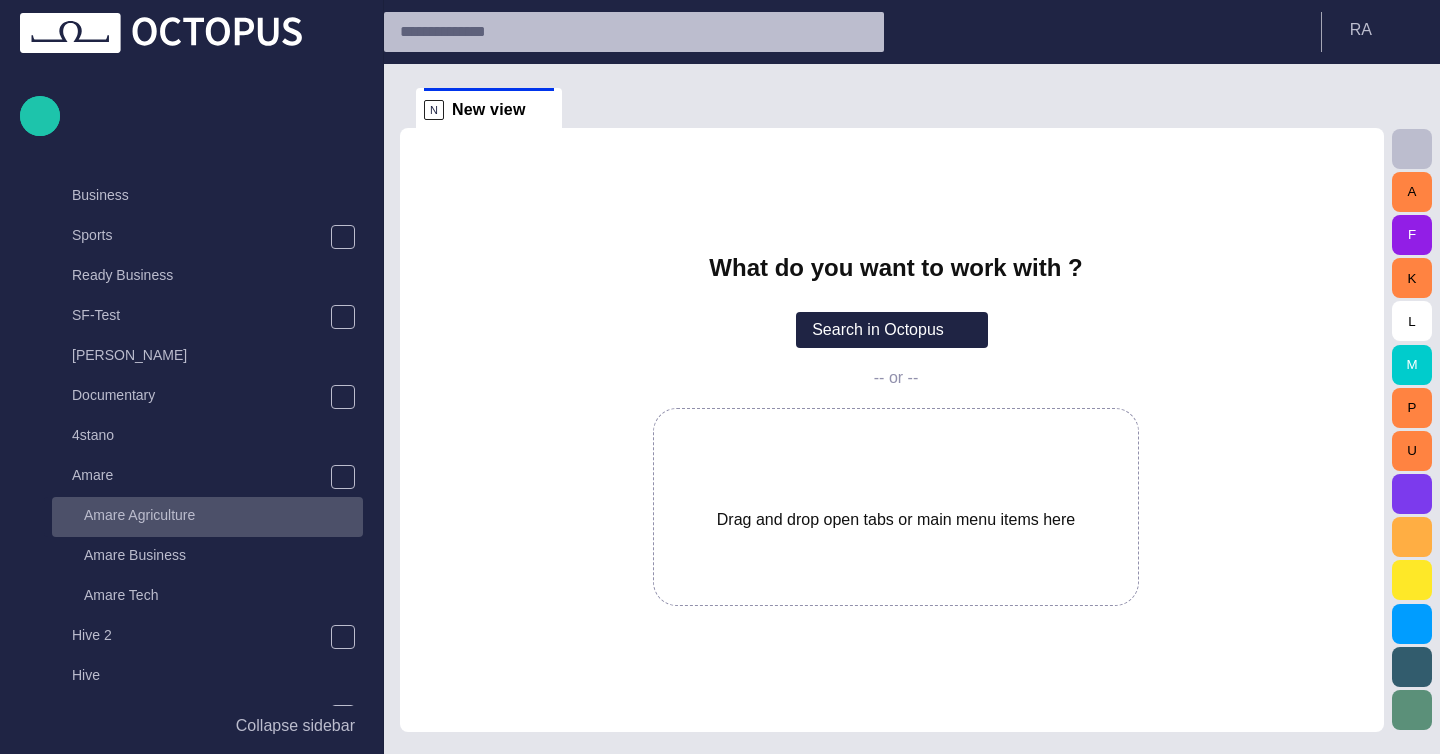 click on "Amare Agriculture" at bounding box center (223, 515) 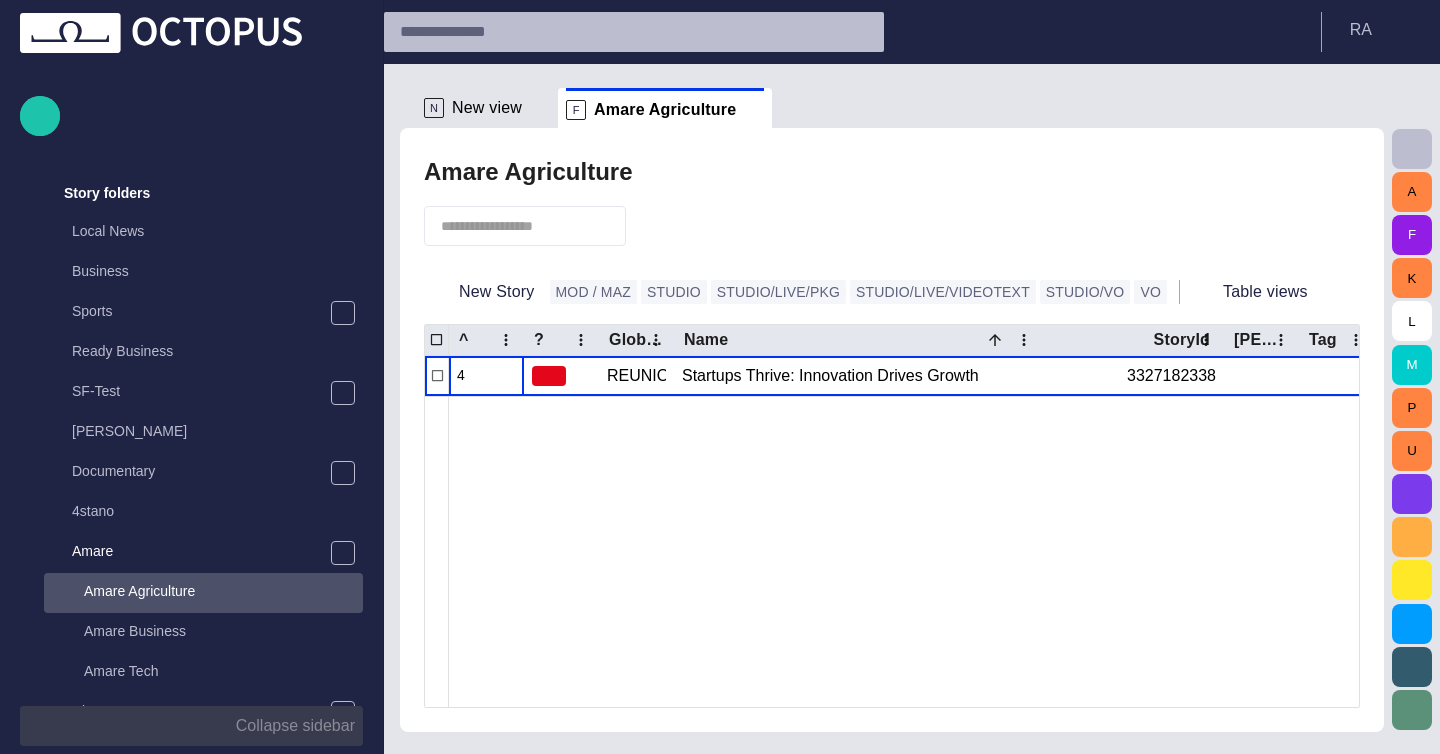 click on "Collapse sidebar" at bounding box center (295, 726) 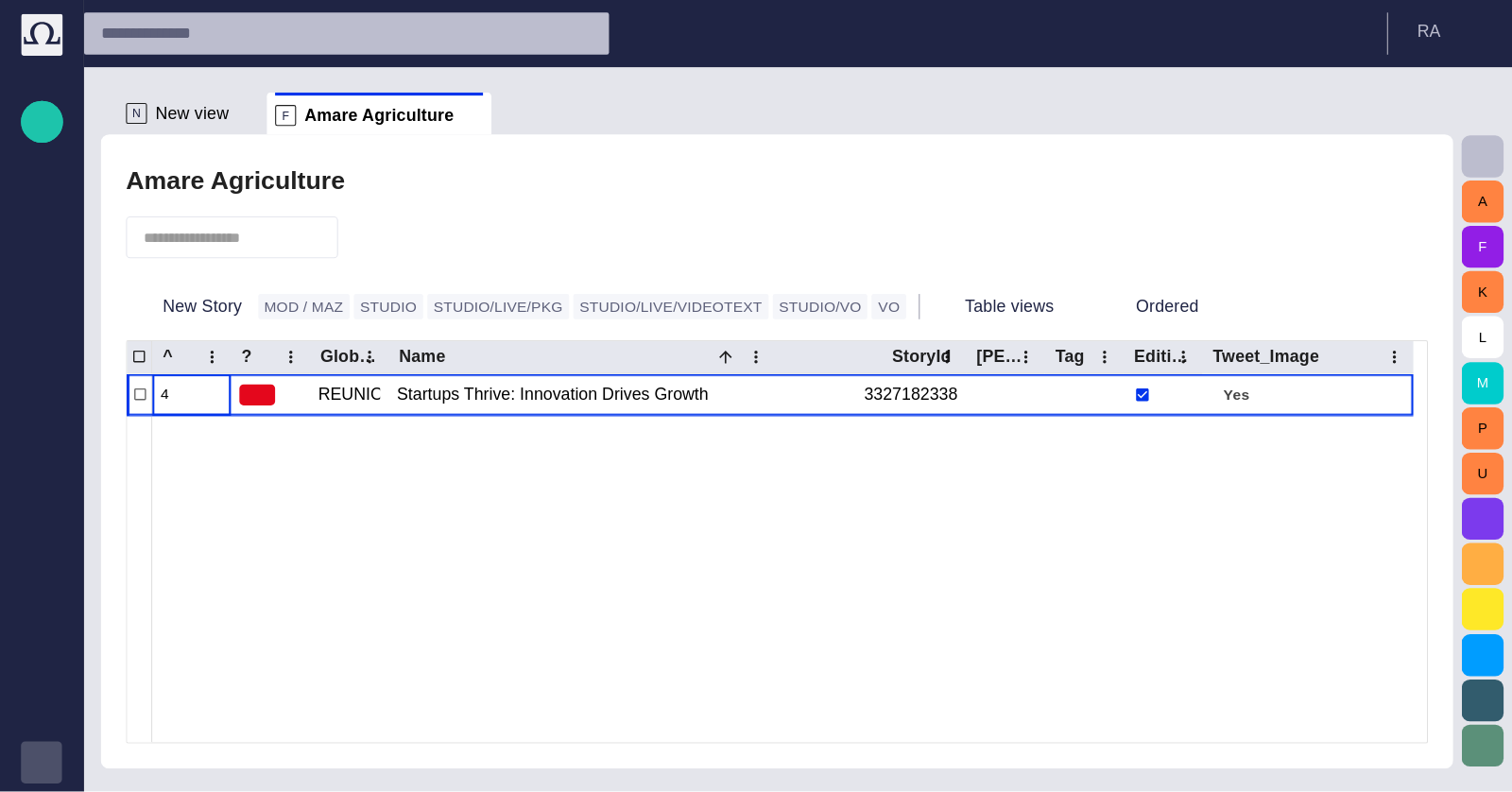 scroll, scrollTop: 63, scrollLeft: 0, axis: vertical 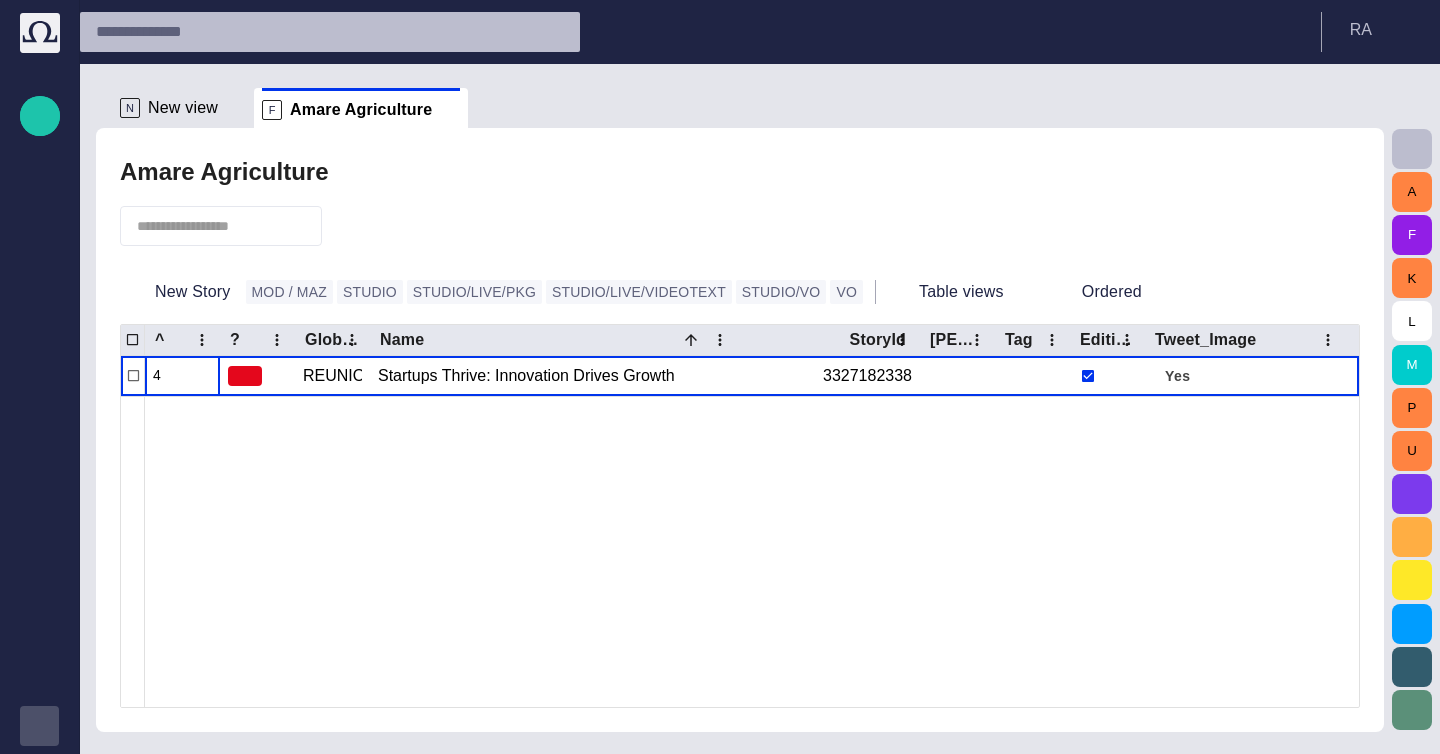 click at bounding box center (349, 226) 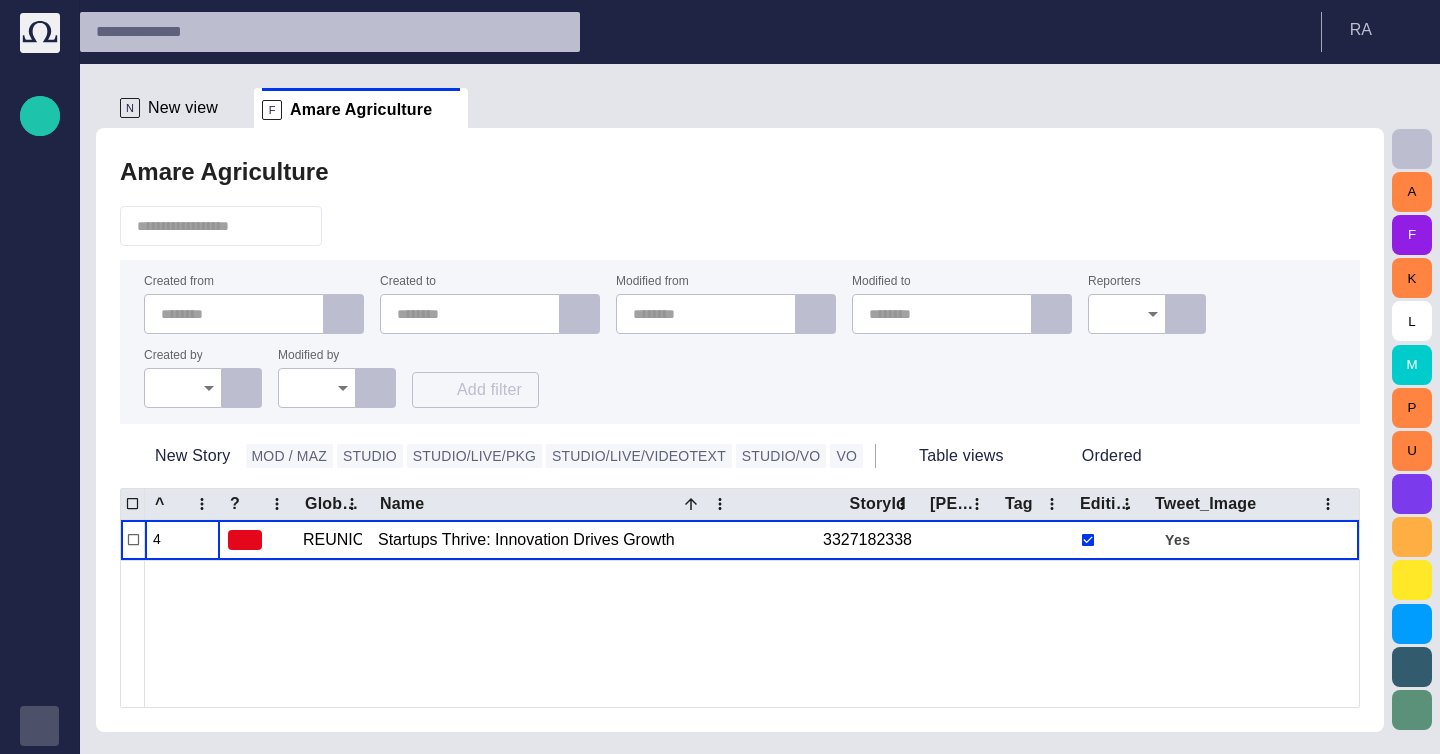 click at bounding box center [349, 226] 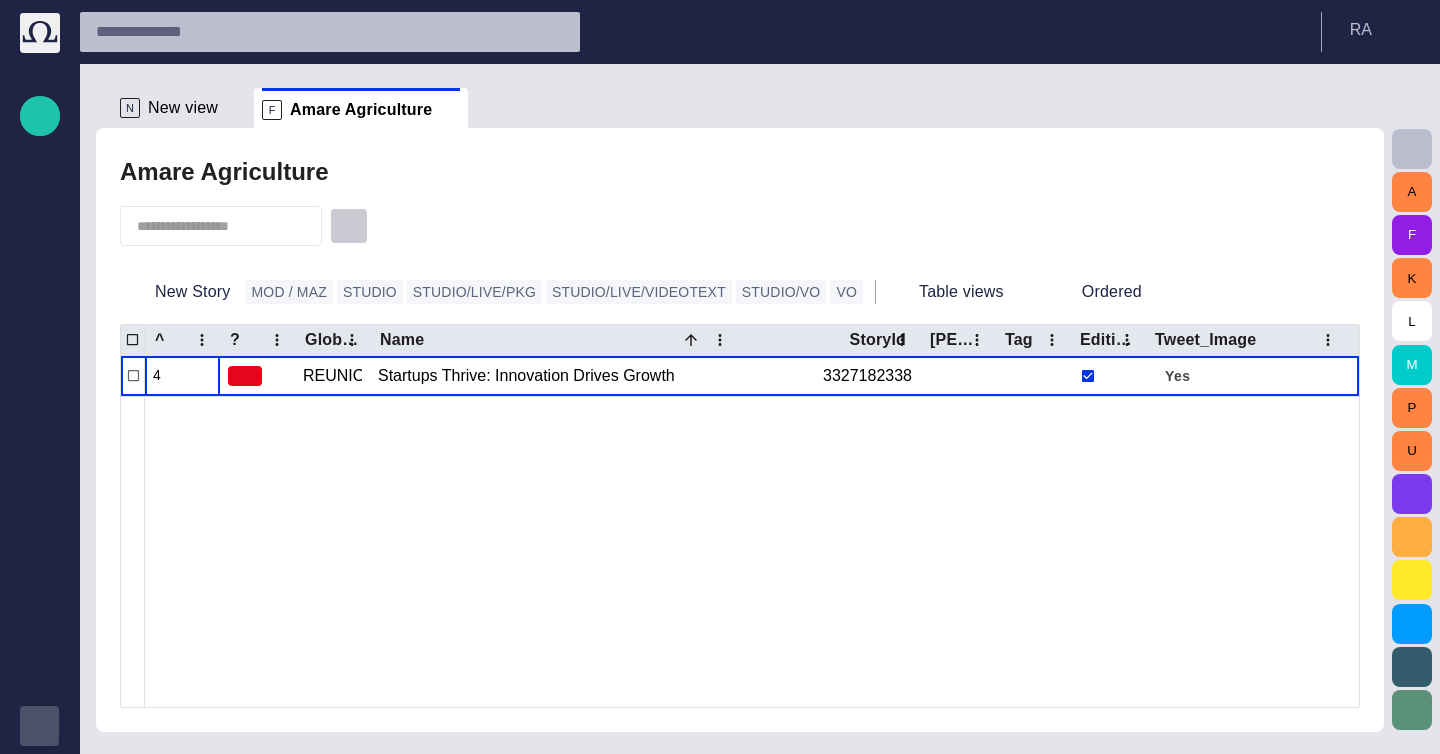 click at bounding box center (349, 226) 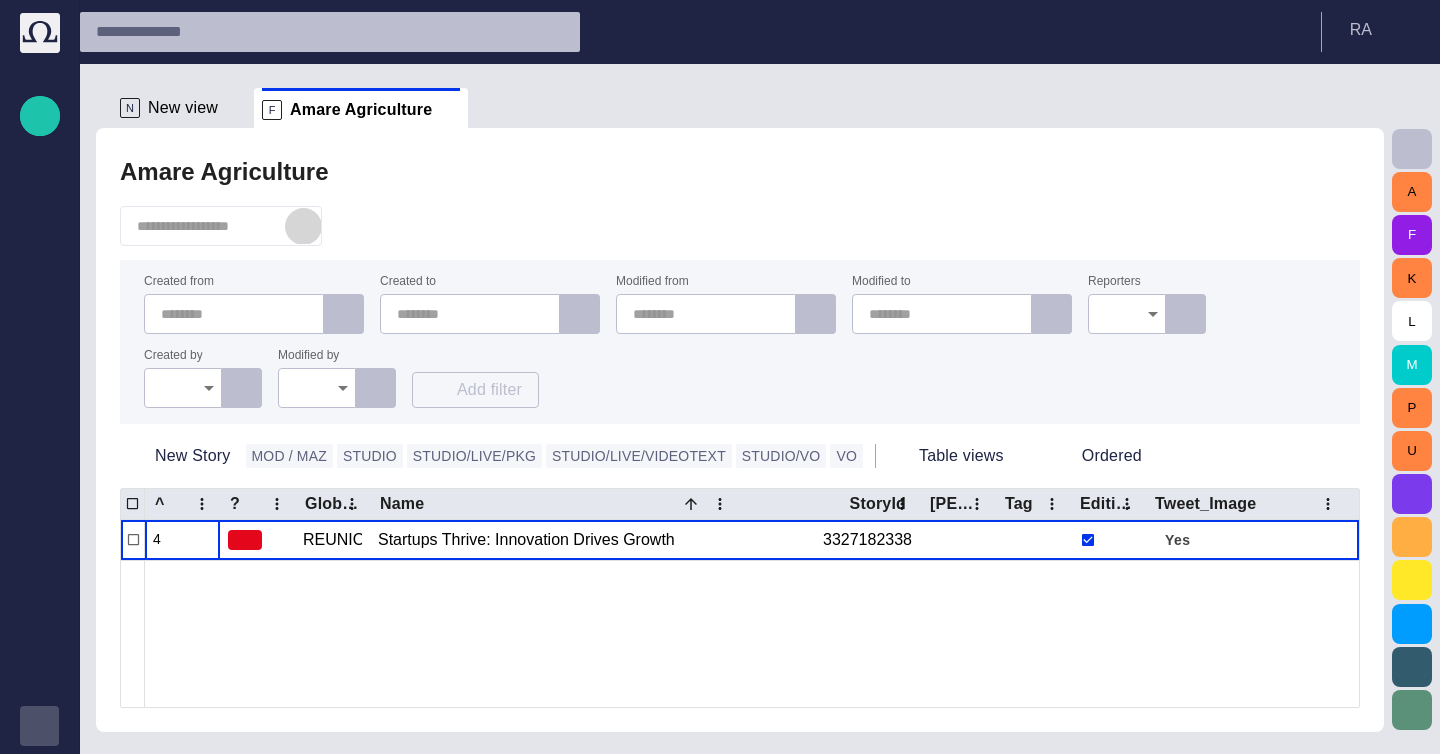 click at bounding box center [303, 226] 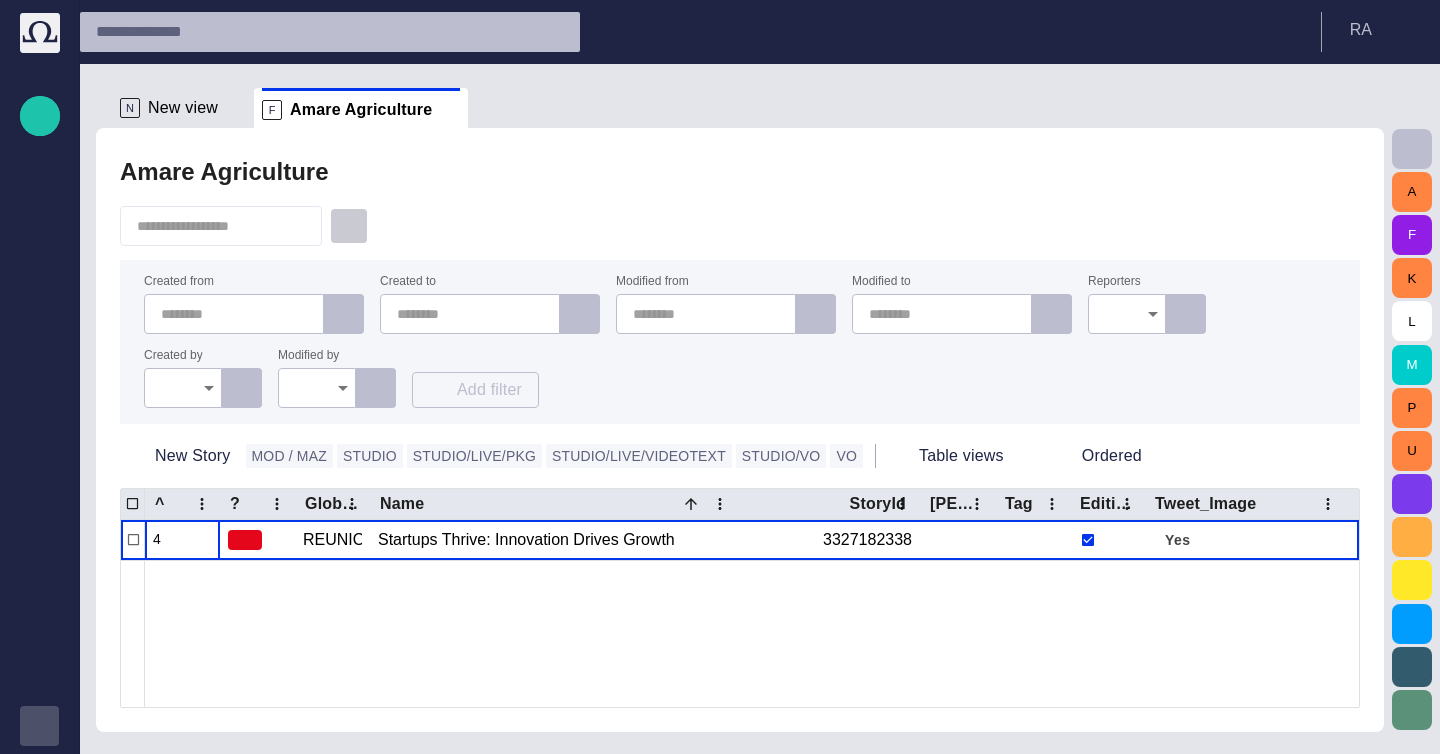 click at bounding box center [349, 226] 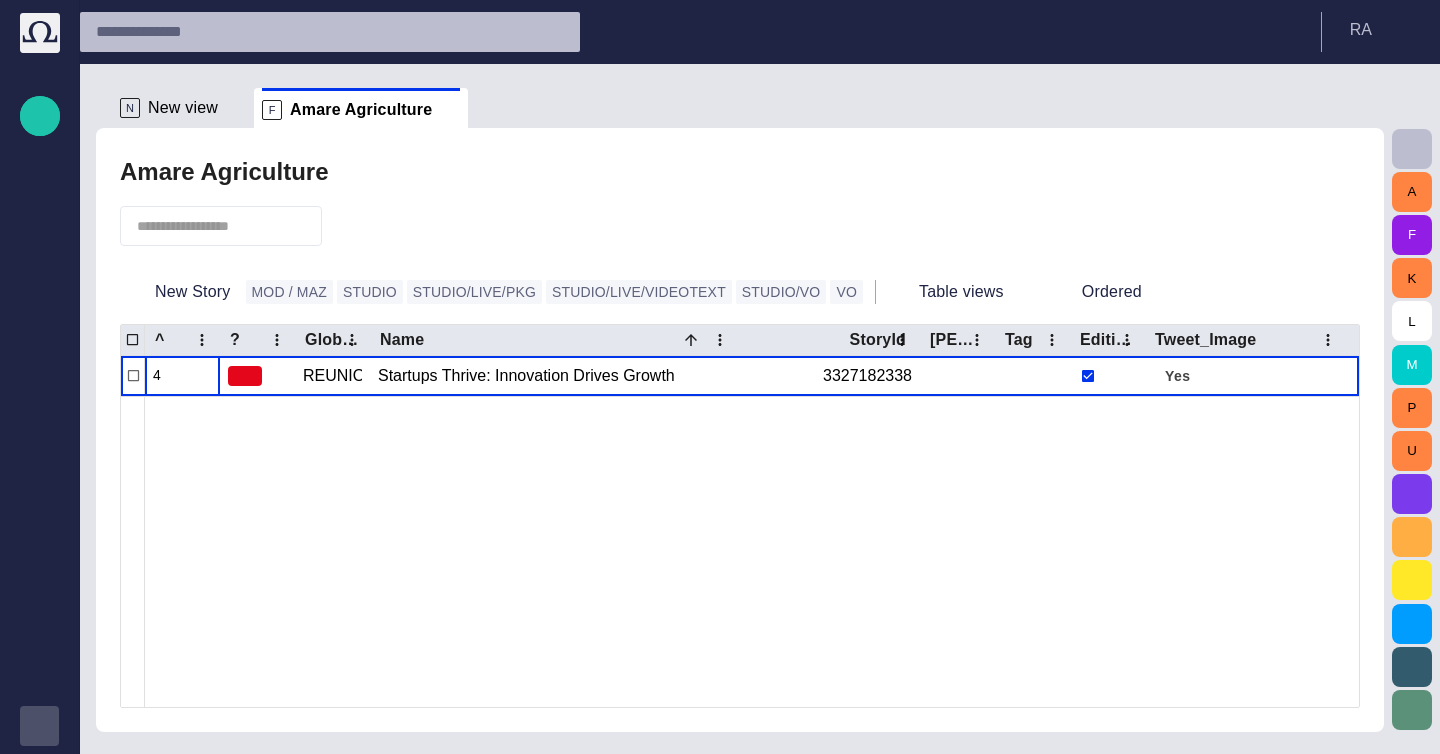 type 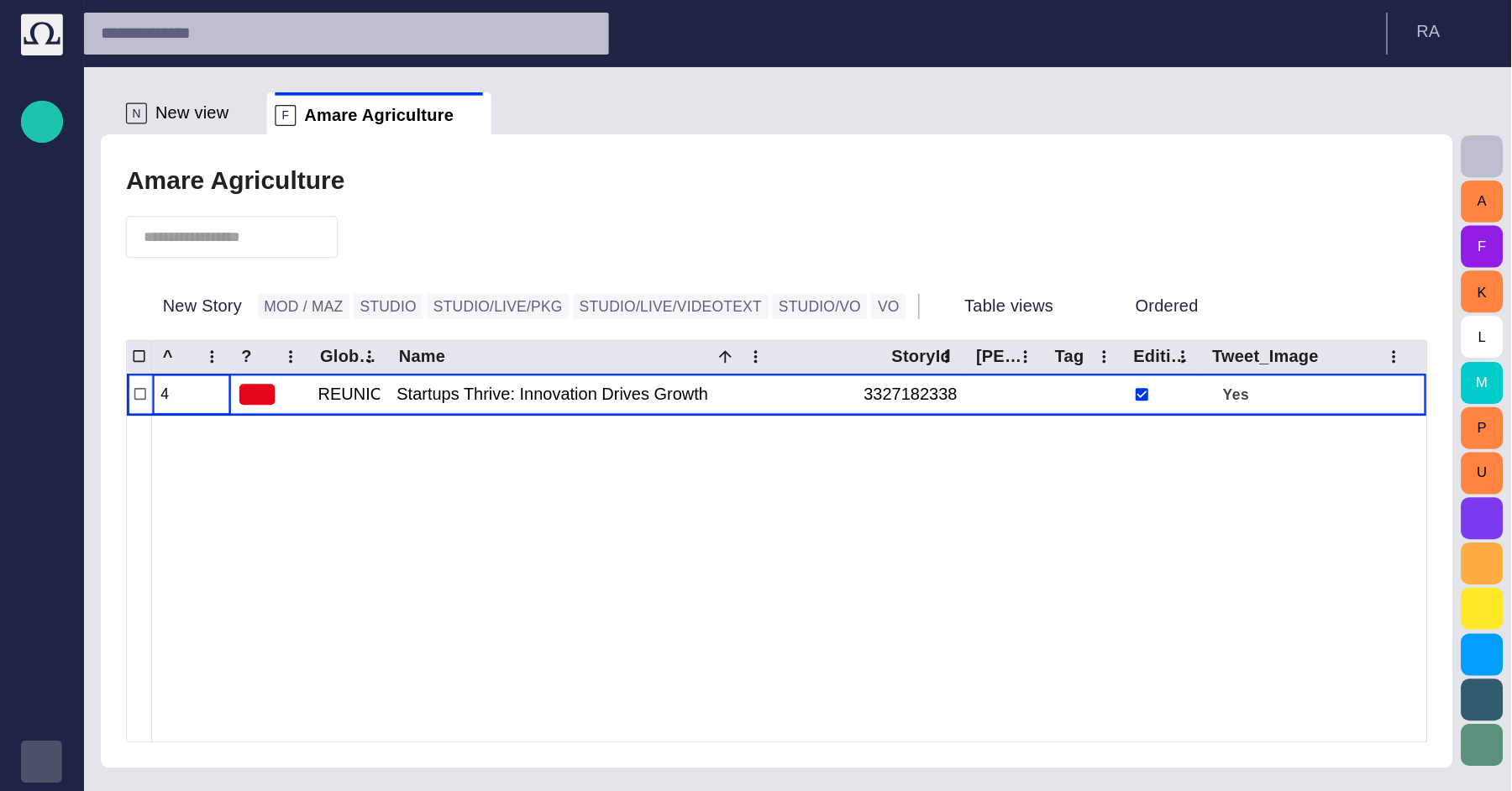 scroll, scrollTop: 0, scrollLeft: 0, axis: both 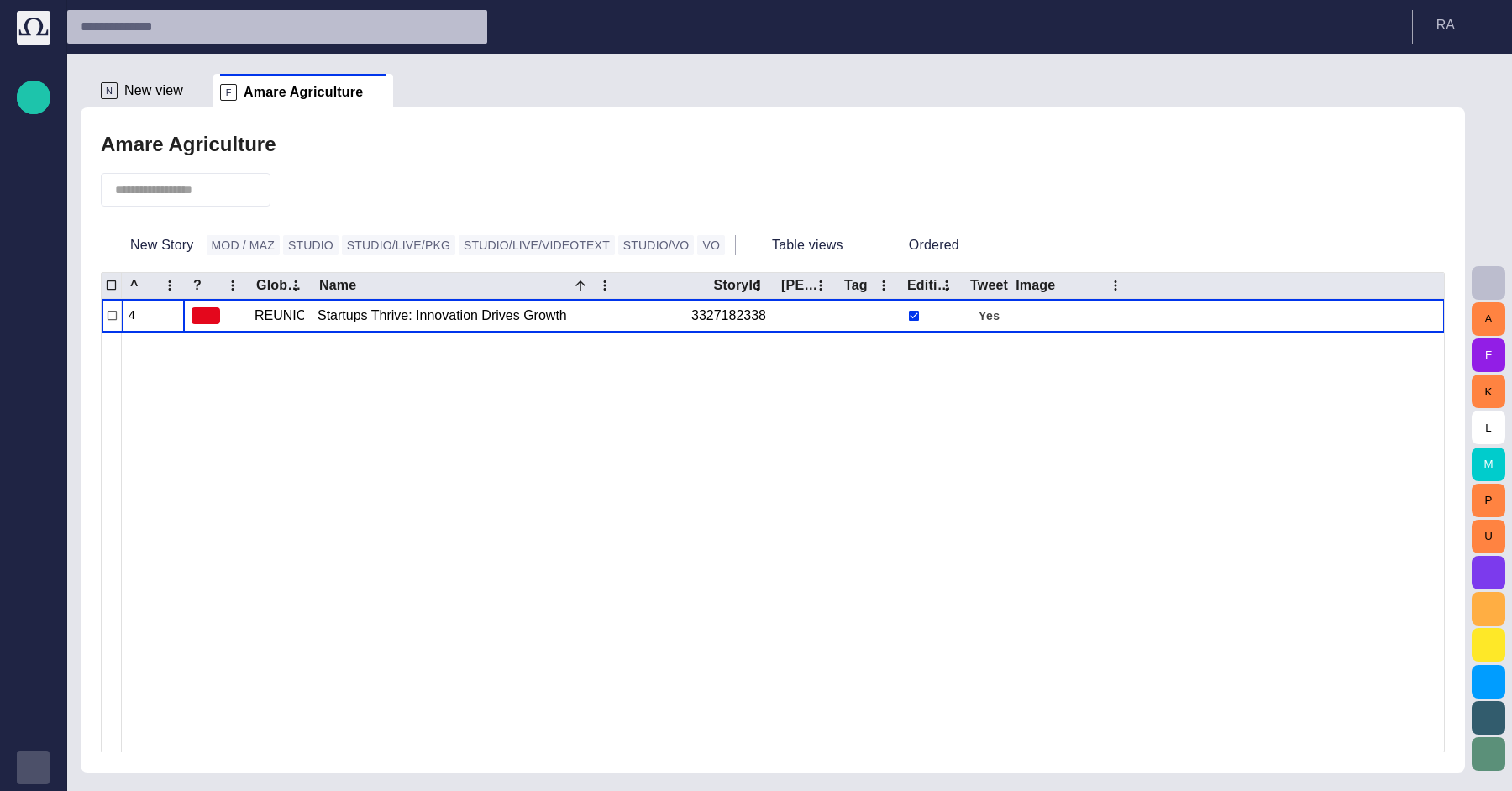 click at bounding box center (773, 190) 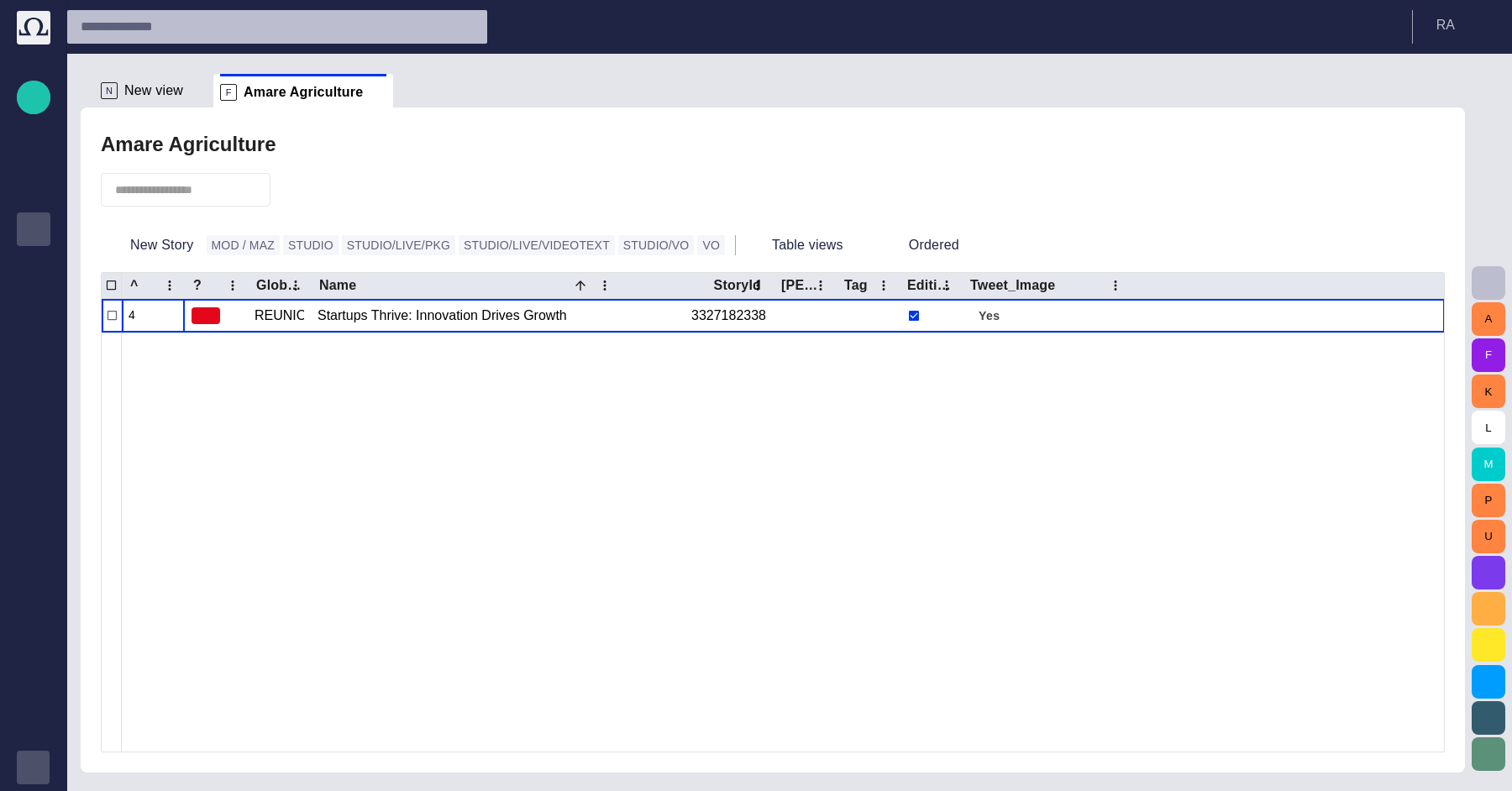 click on "Story folders" at bounding box center (34, 229) 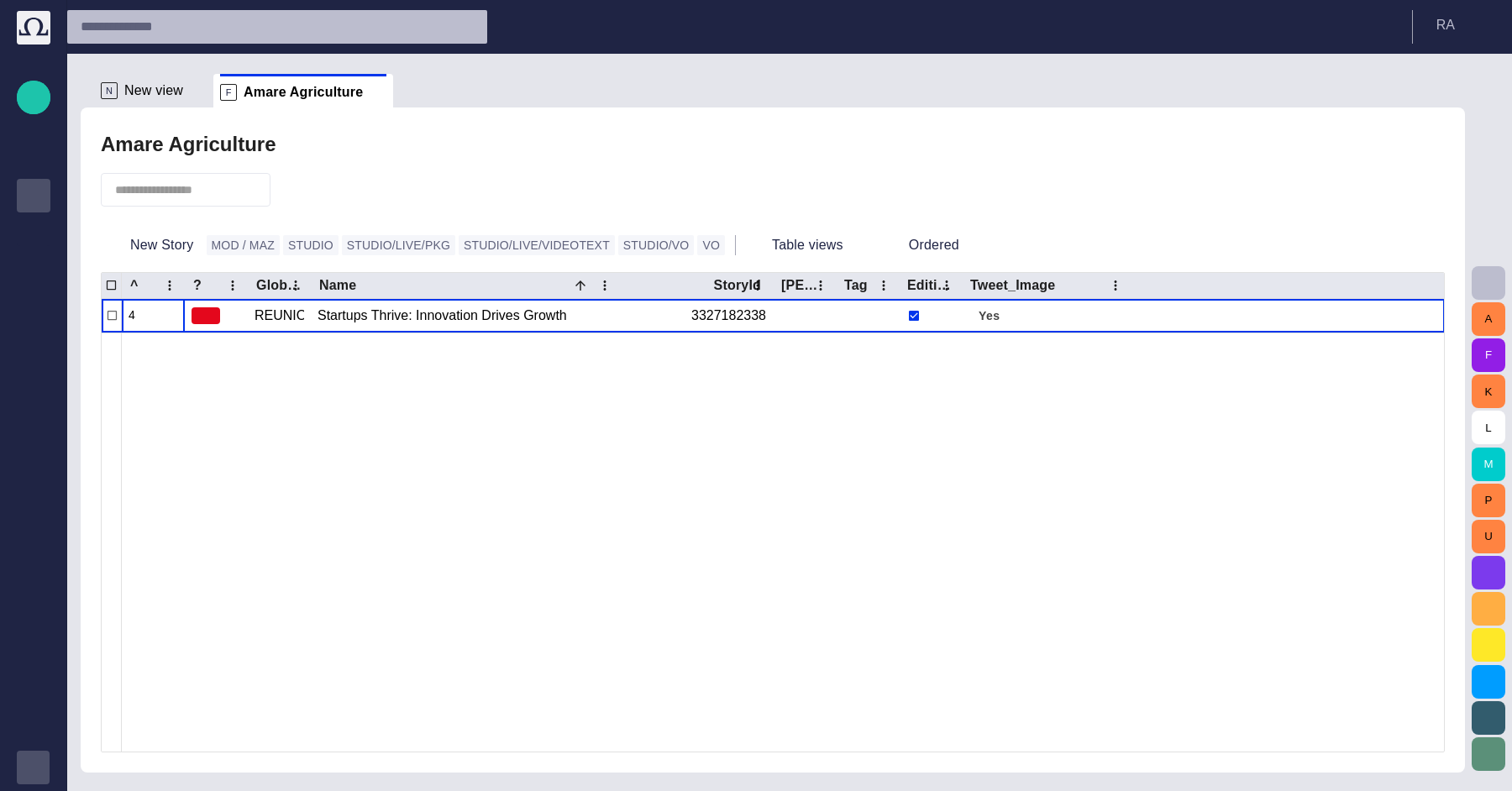 click on "Publishing queue" at bounding box center (34, 194) 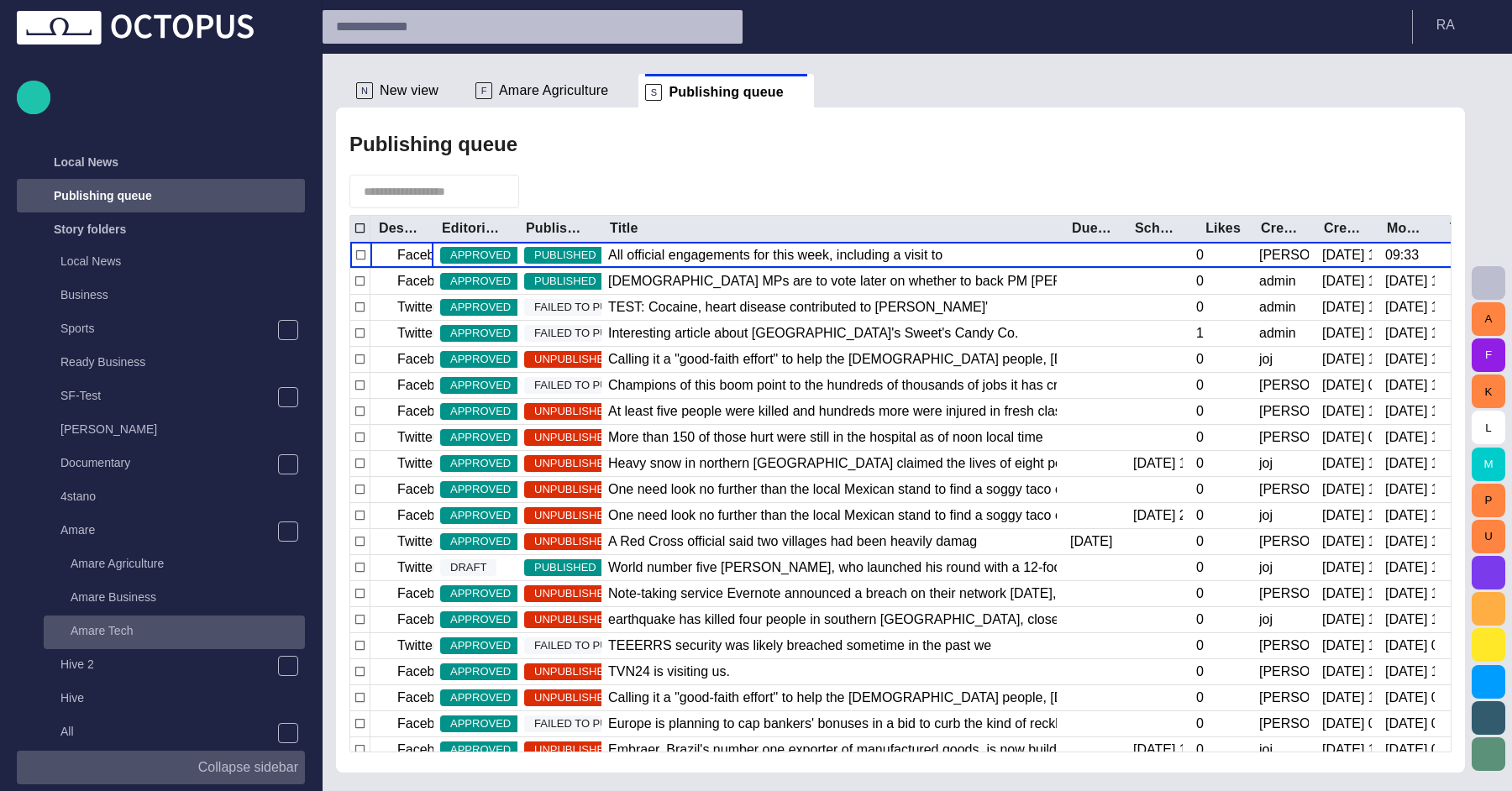 scroll, scrollTop: 262, scrollLeft: 0, axis: vertical 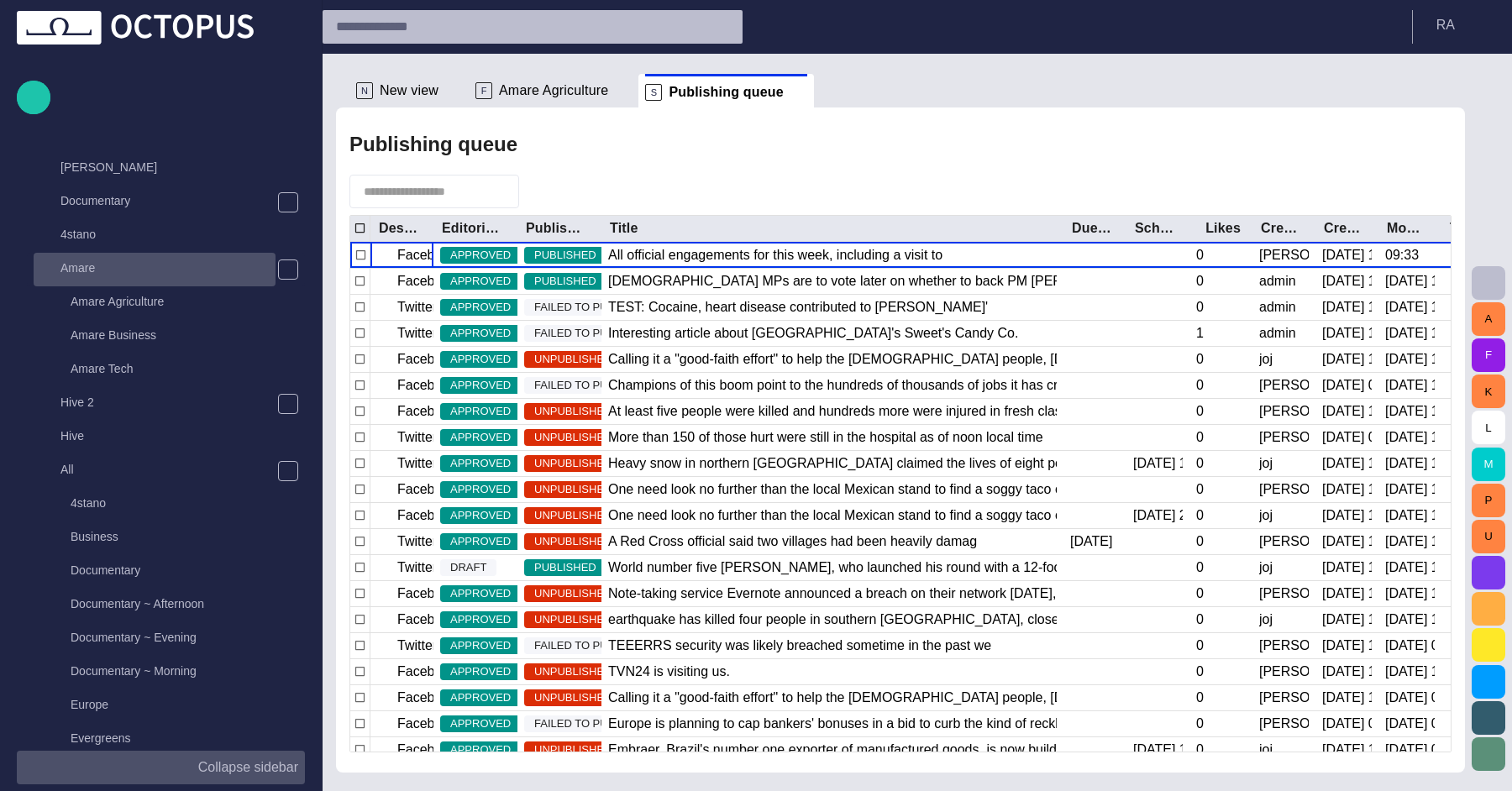 click on "Amare" at bounding box center (77, 268) 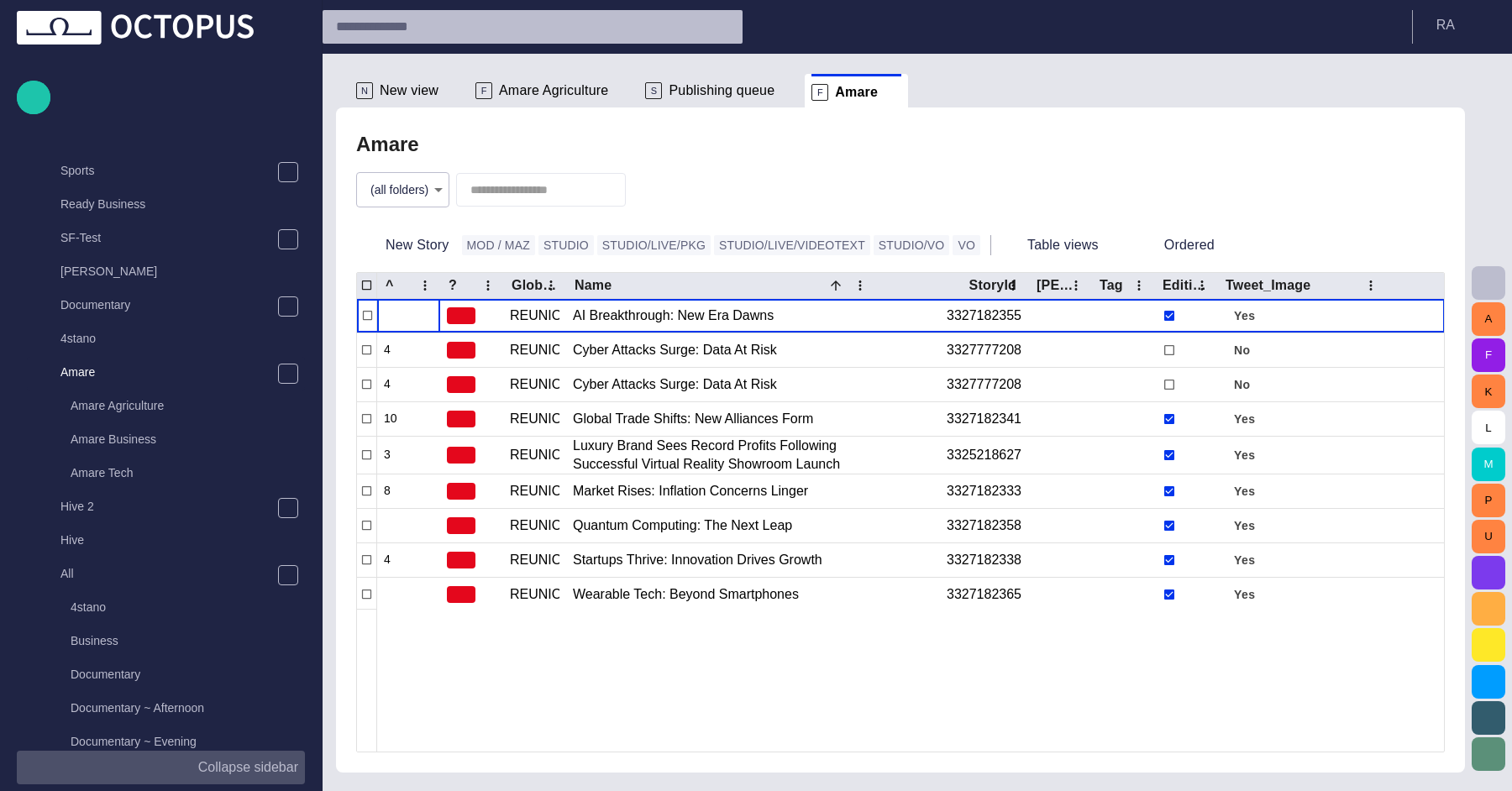 scroll, scrollTop: 67, scrollLeft: 0, axis: vertical 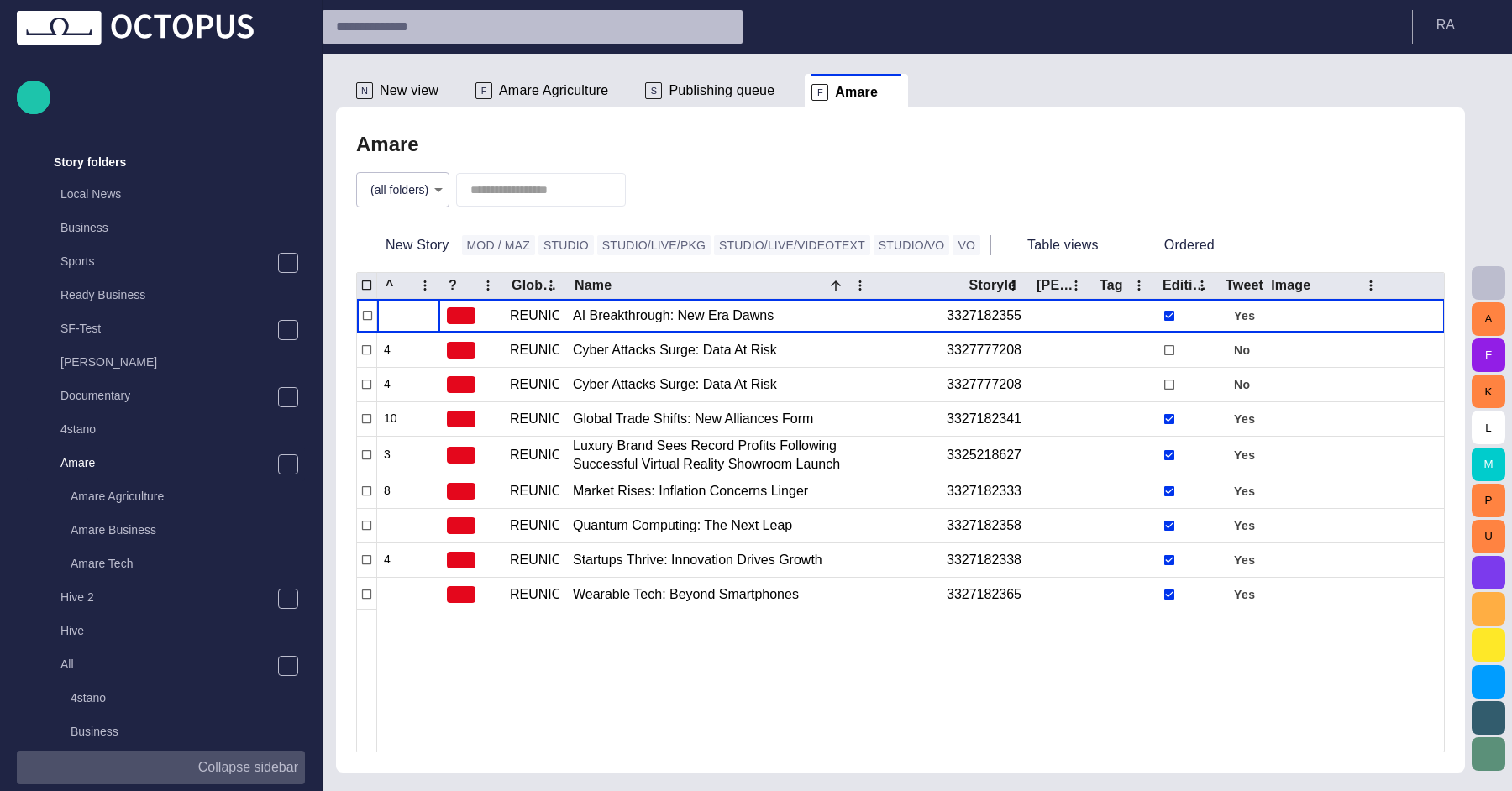 click on "Collapse sidebar" at bounding box center [160, 767] 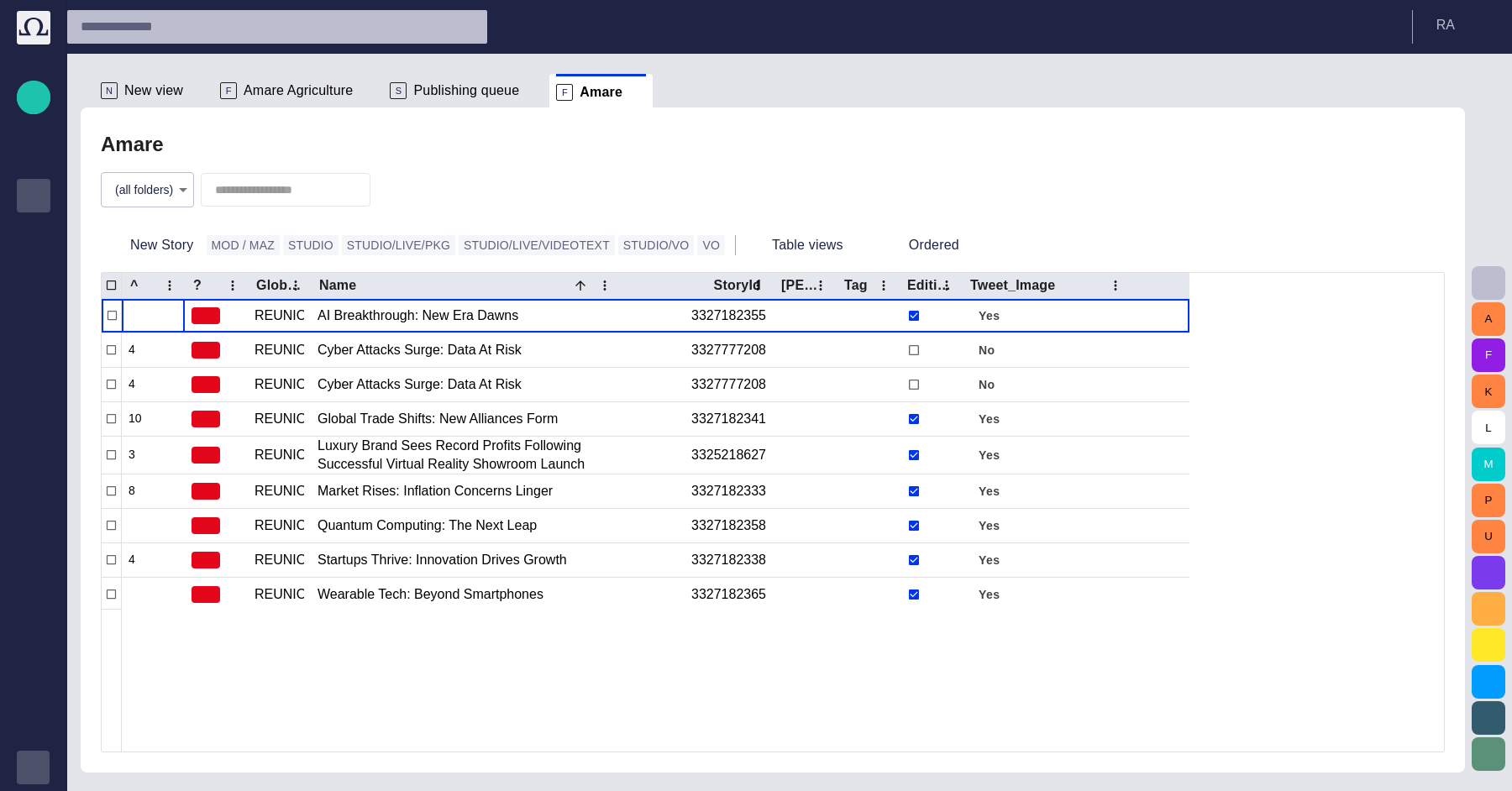 scroll, scrollTop: 0, scrollLeft: 0, axis: both 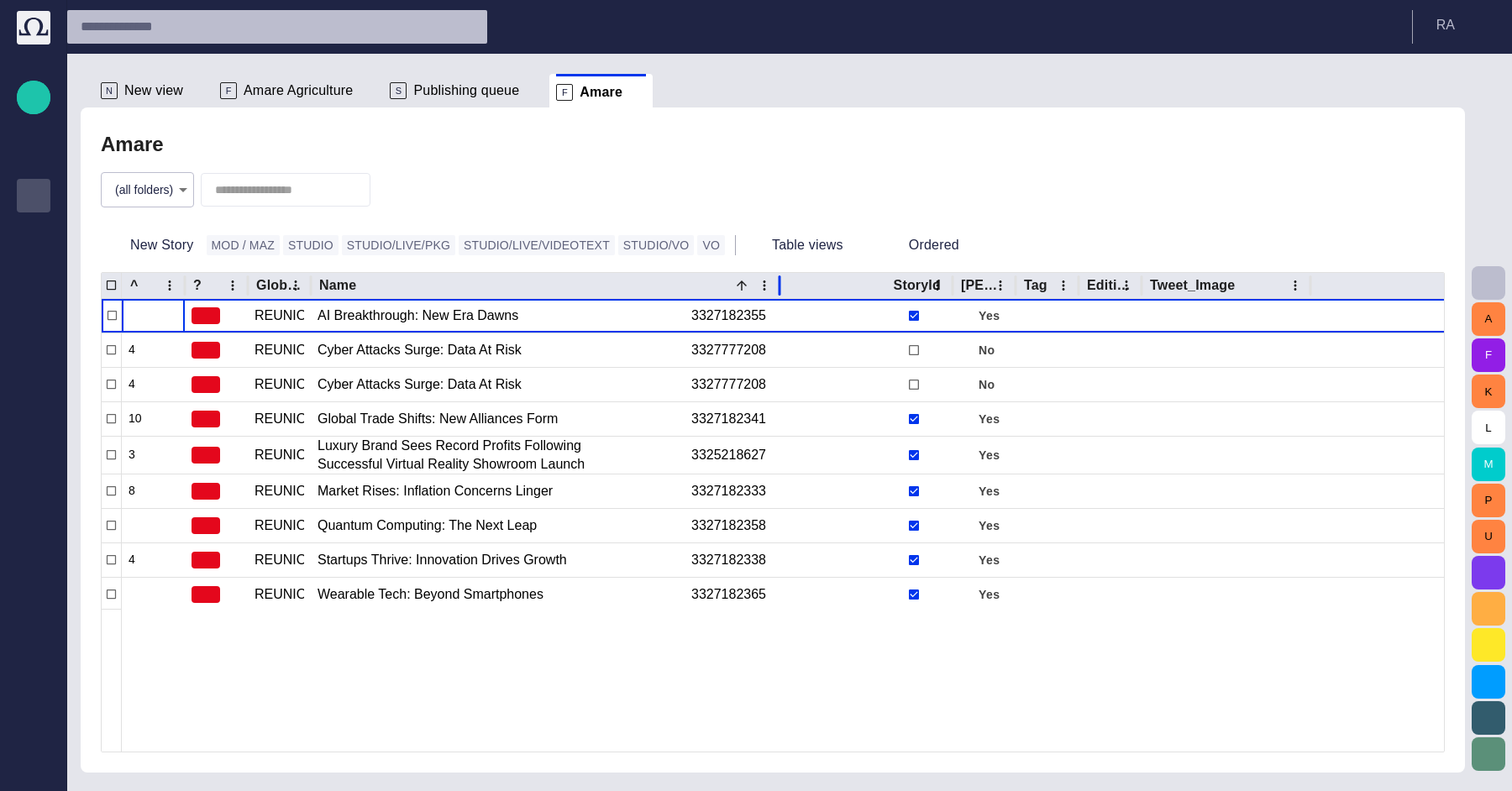 drag, startPoint x: 600, startPoint y: 283, endPoint x: 780, endPoint y: 283, distance: 180 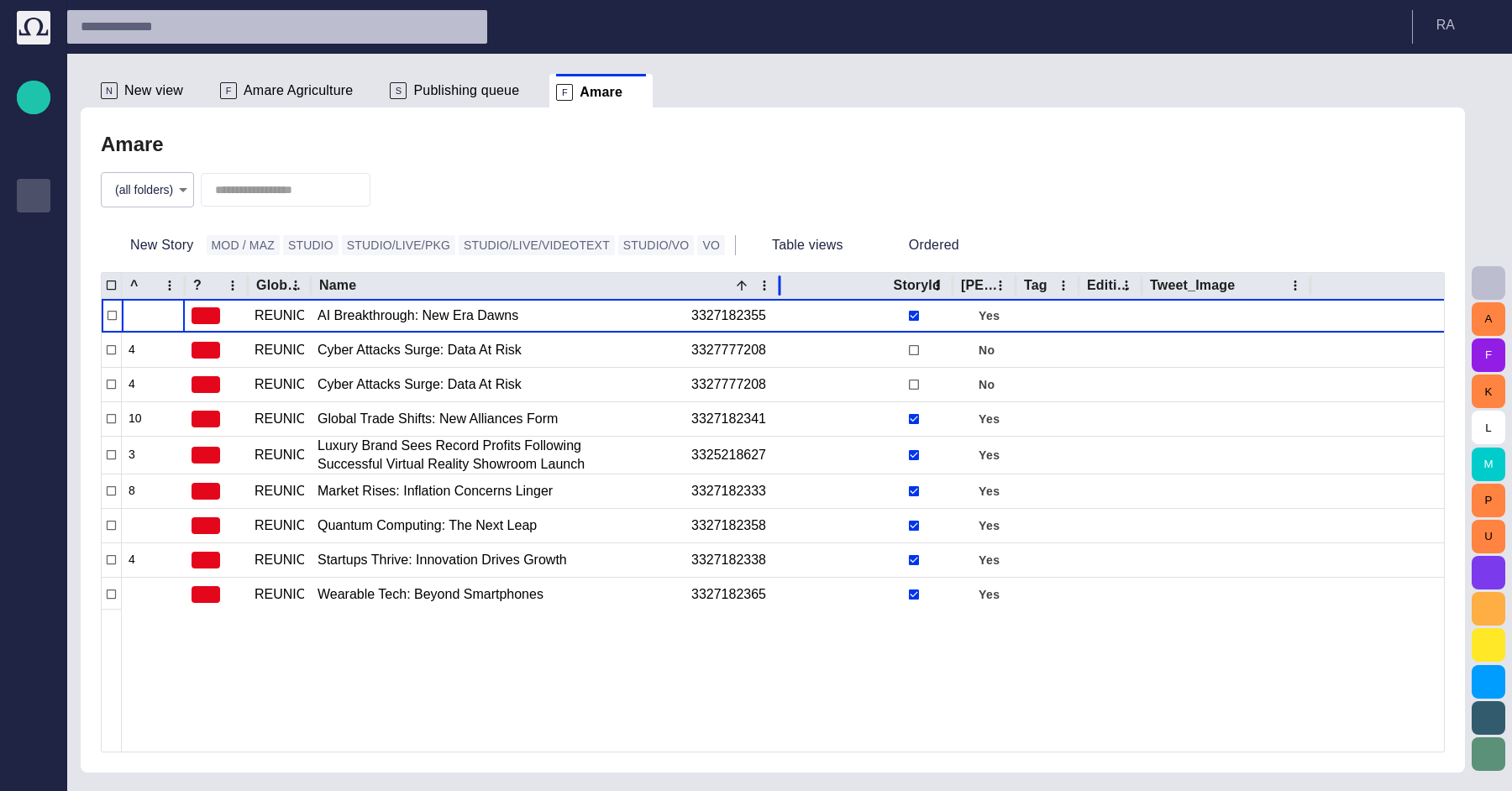 click at bounding box center (780, 285) 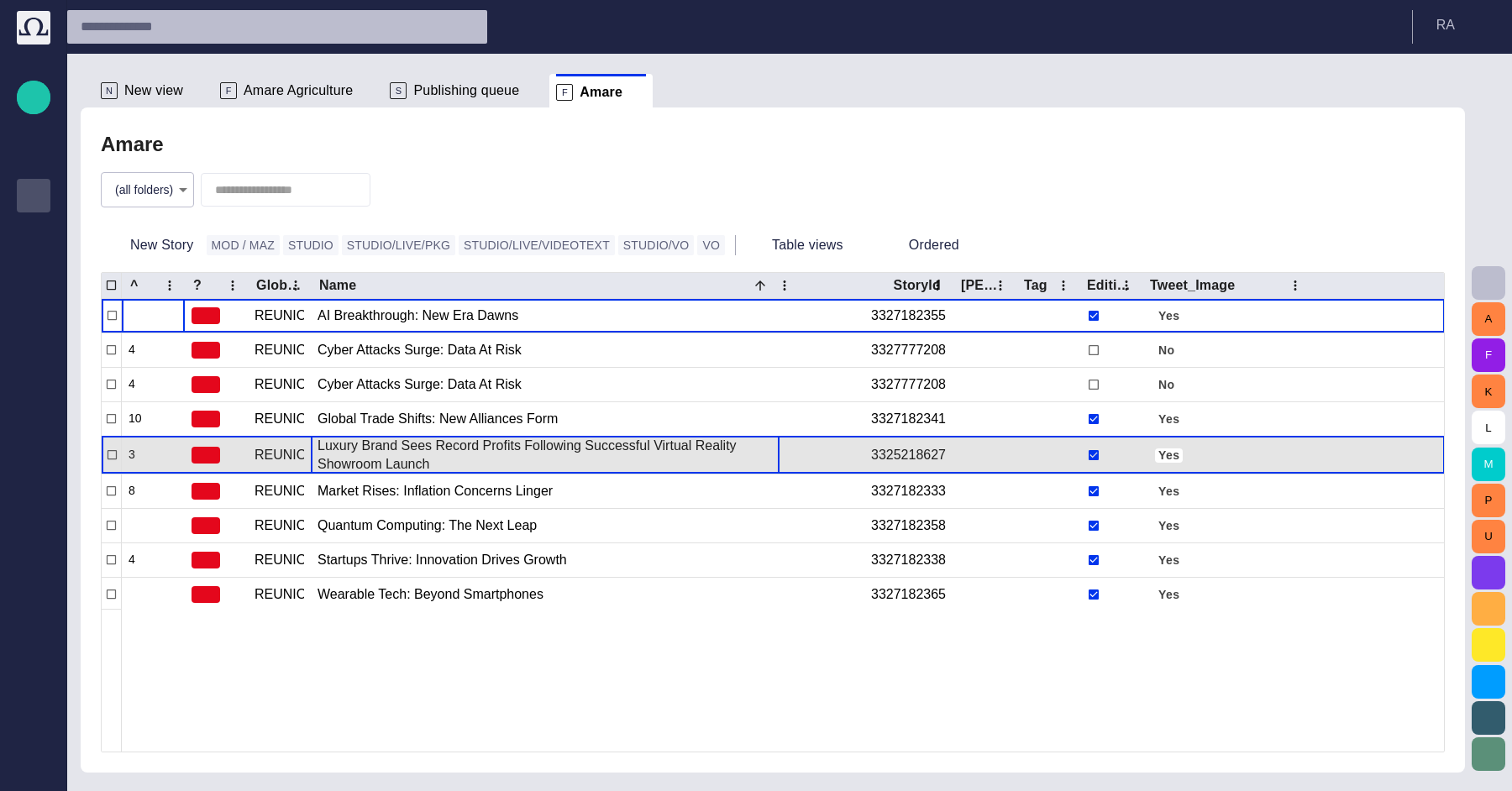 click on "Luxury Brand Sees Record Profits Following Successful Virtual Reality Showroom Launch" at bounding box center [545, 455] 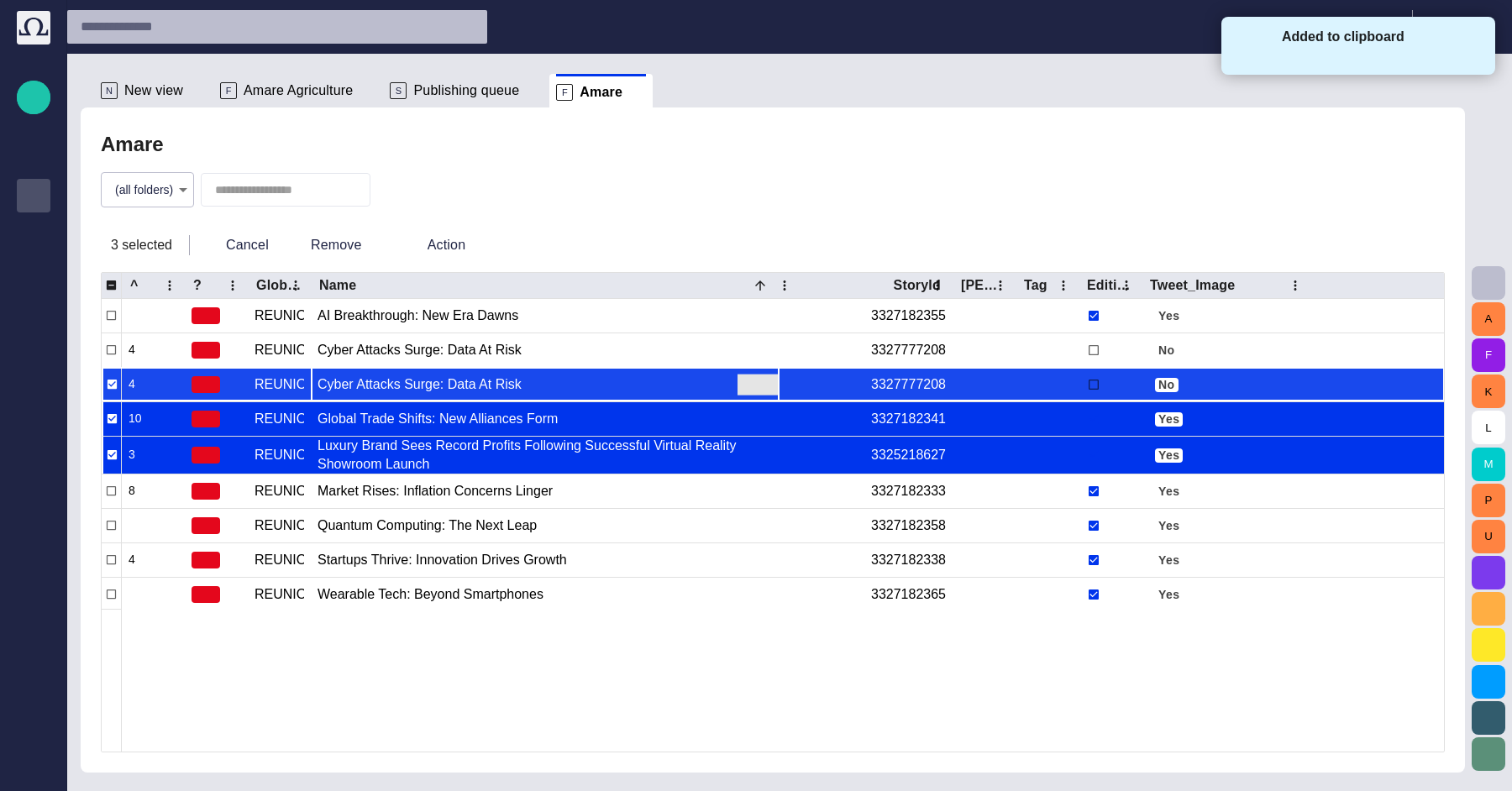 click on "Cyber Attacks Surge: Data At Risk" at bounding box center [545, 385] 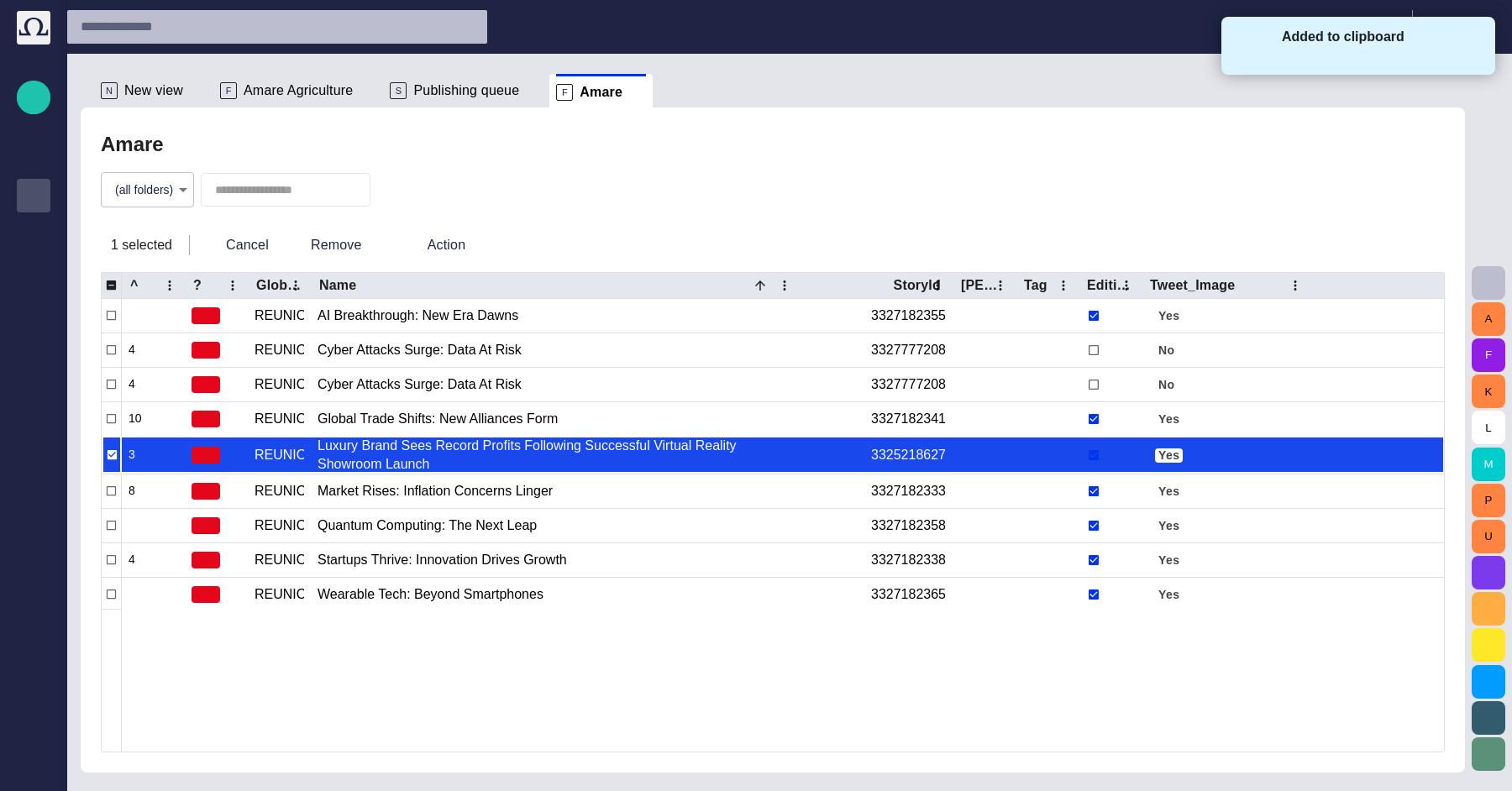 click at bounding box center [112, 454] 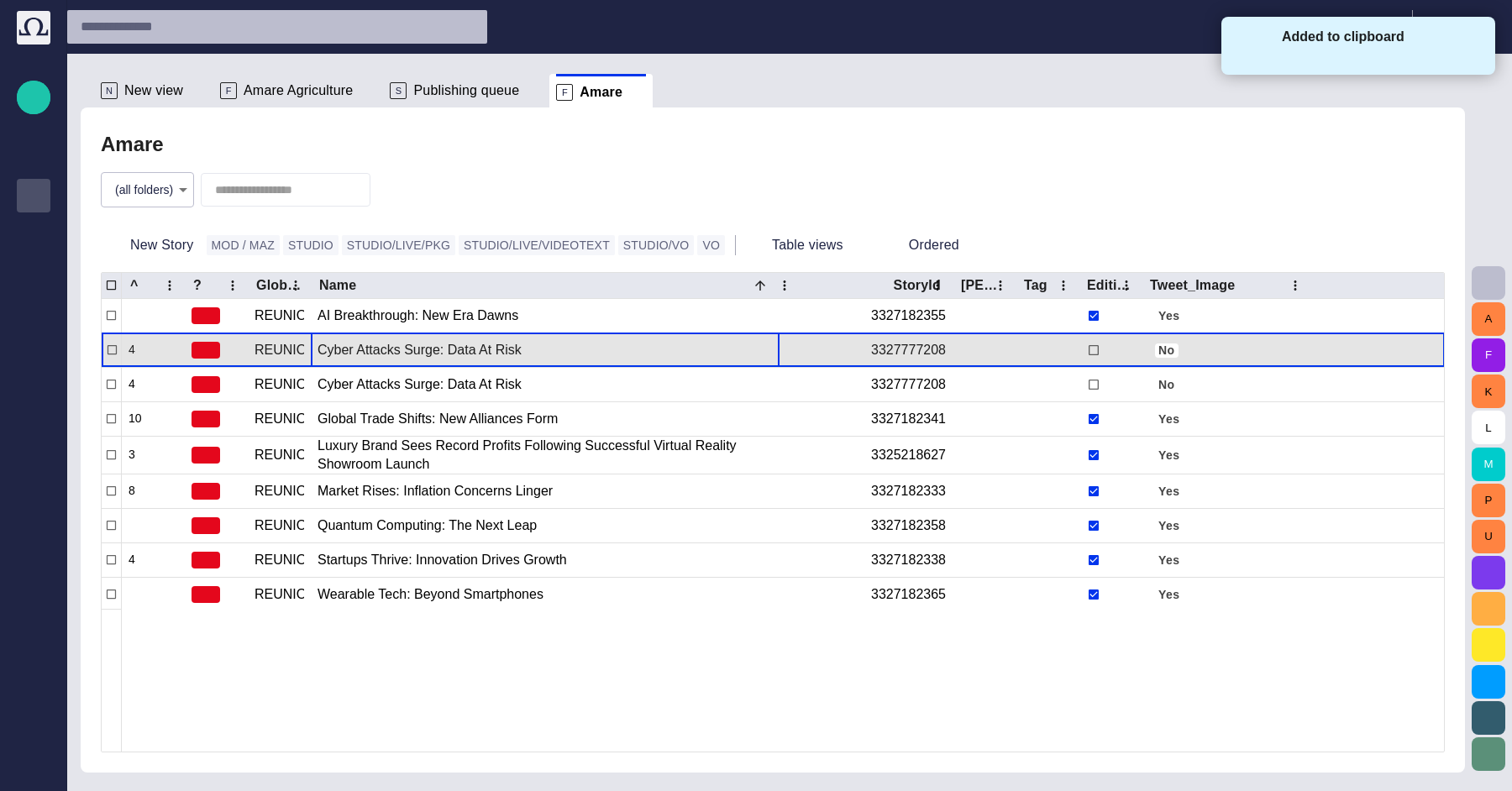 click on "Cyber Attacks Surge: Data At Risk" at bounding box center [545, 350] 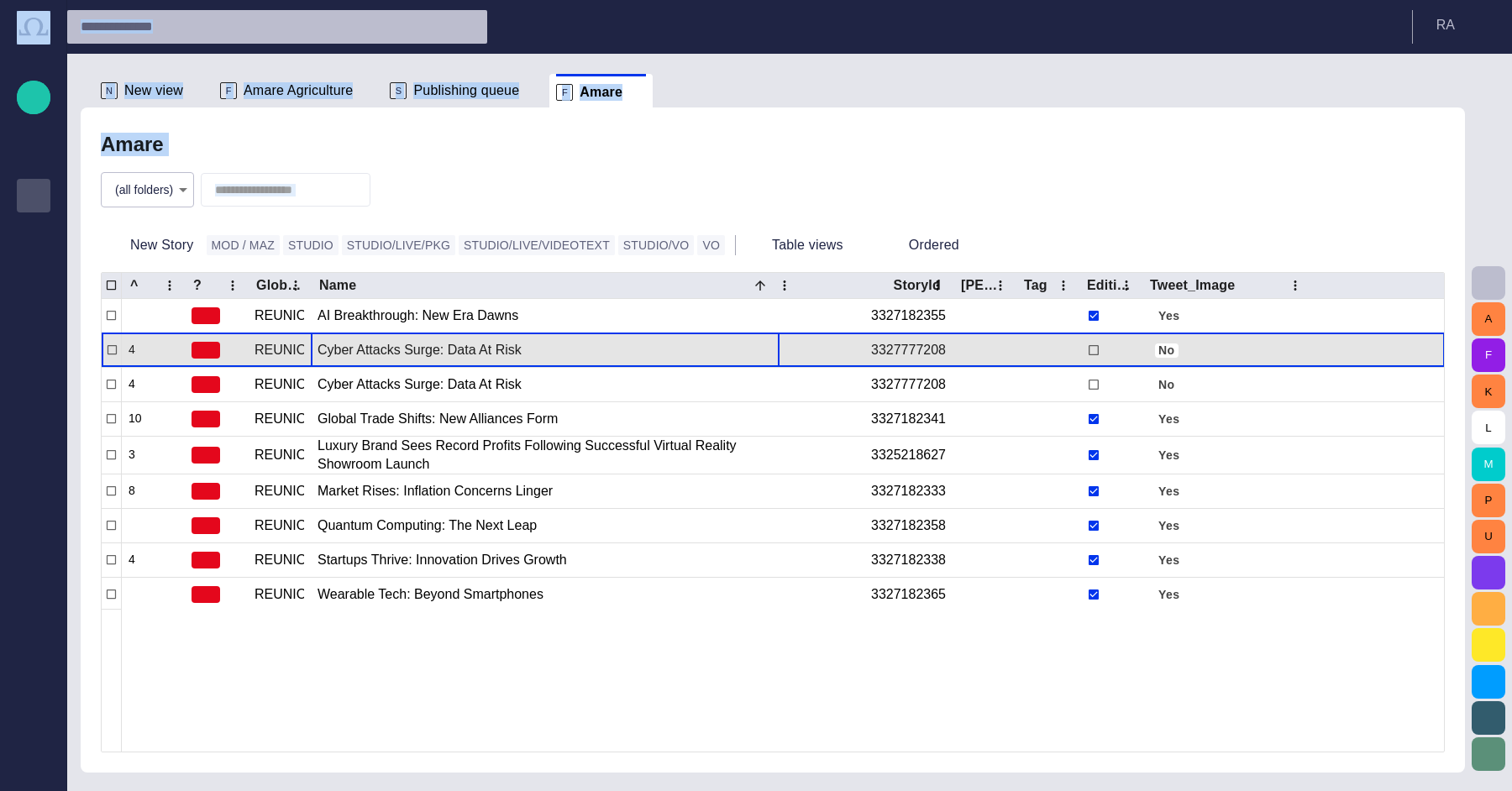 click on "Cyber Attacks Surge: Data At Risk" at bounding box center [545, 350] 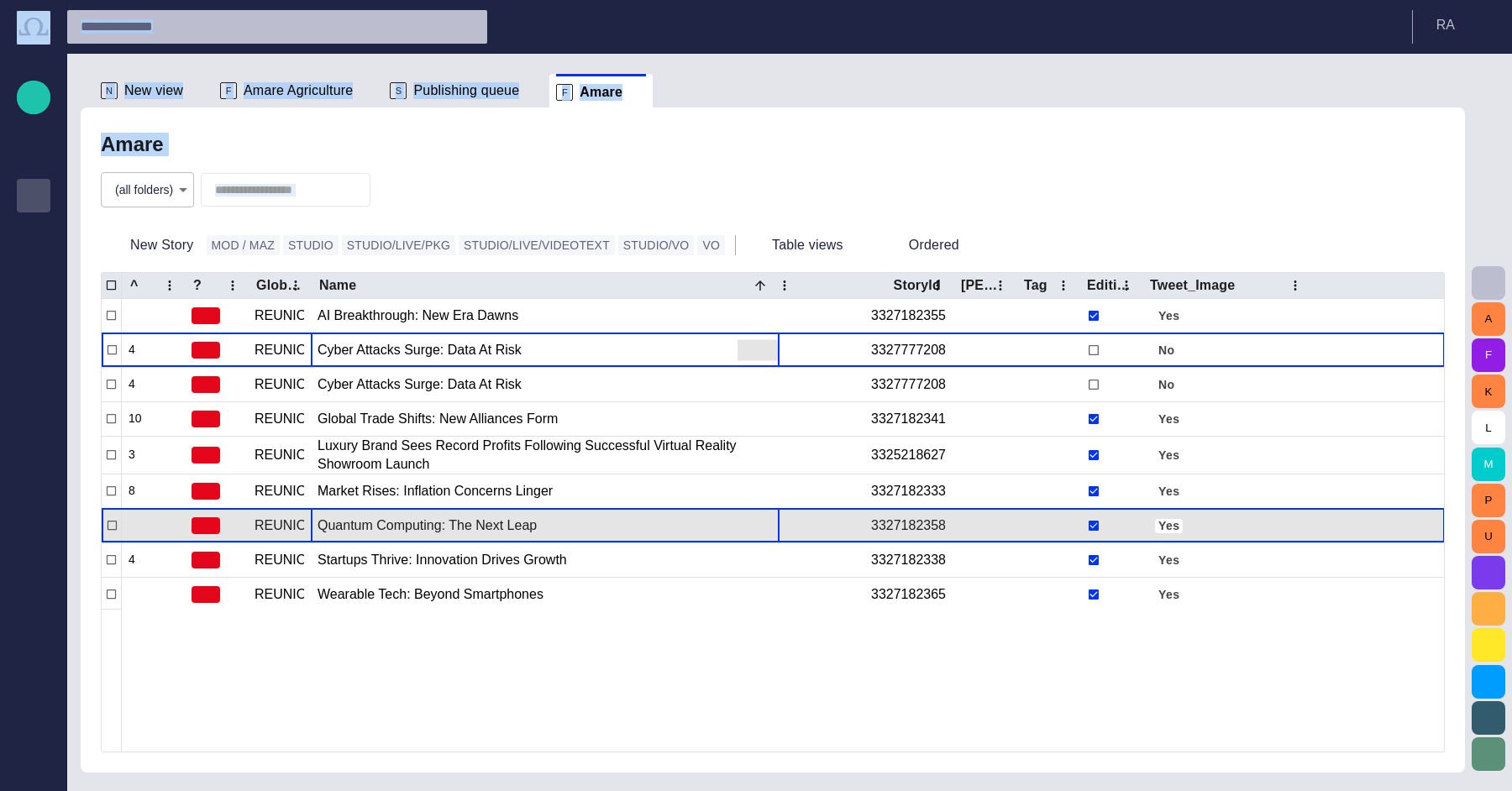 click on "Quantum Computing: The Next Leap" at bounding box center [545, 526] 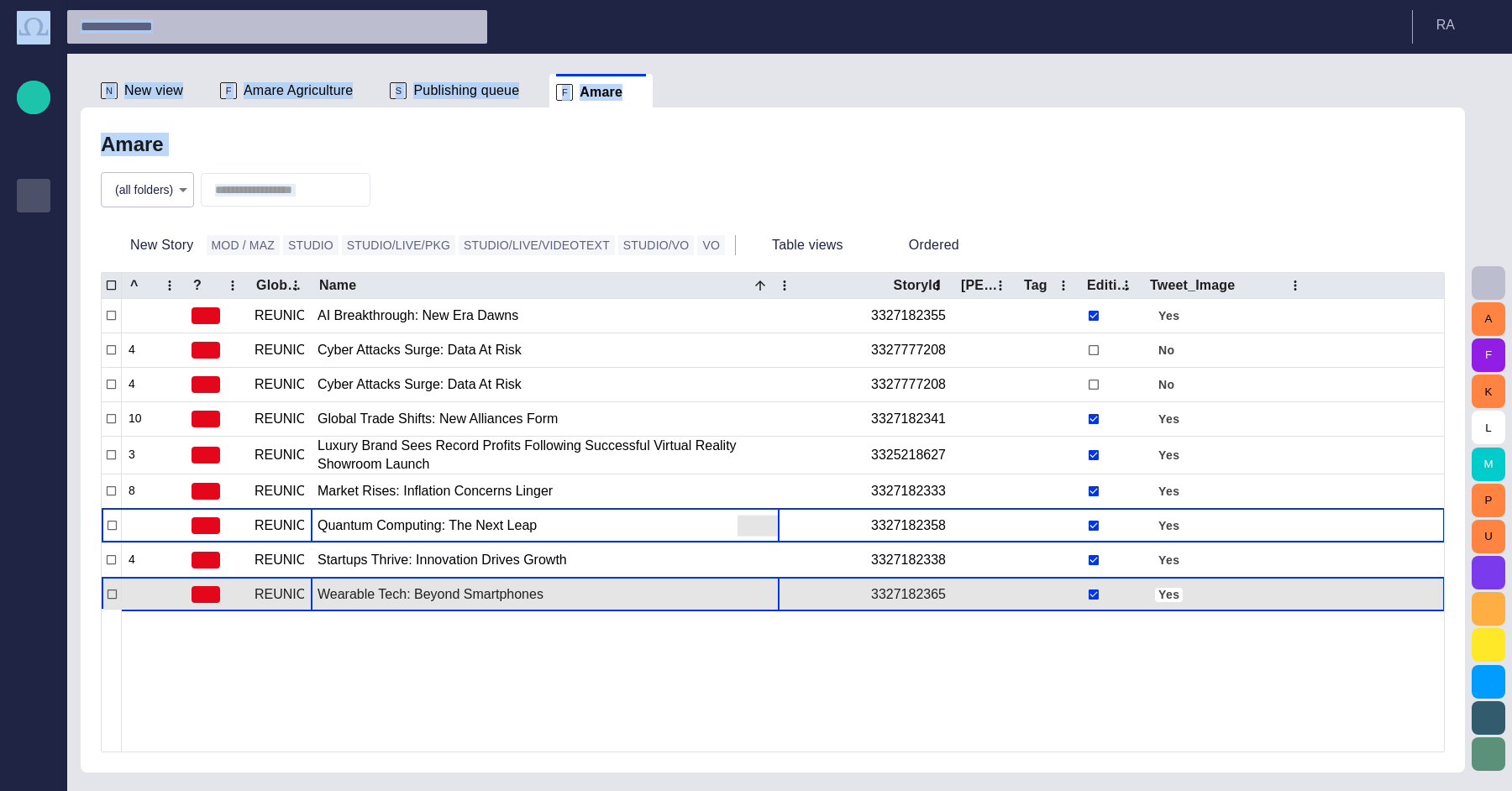 click on "Wearable Tech: Beyond Smartphones" at bounding box center (545, 595) 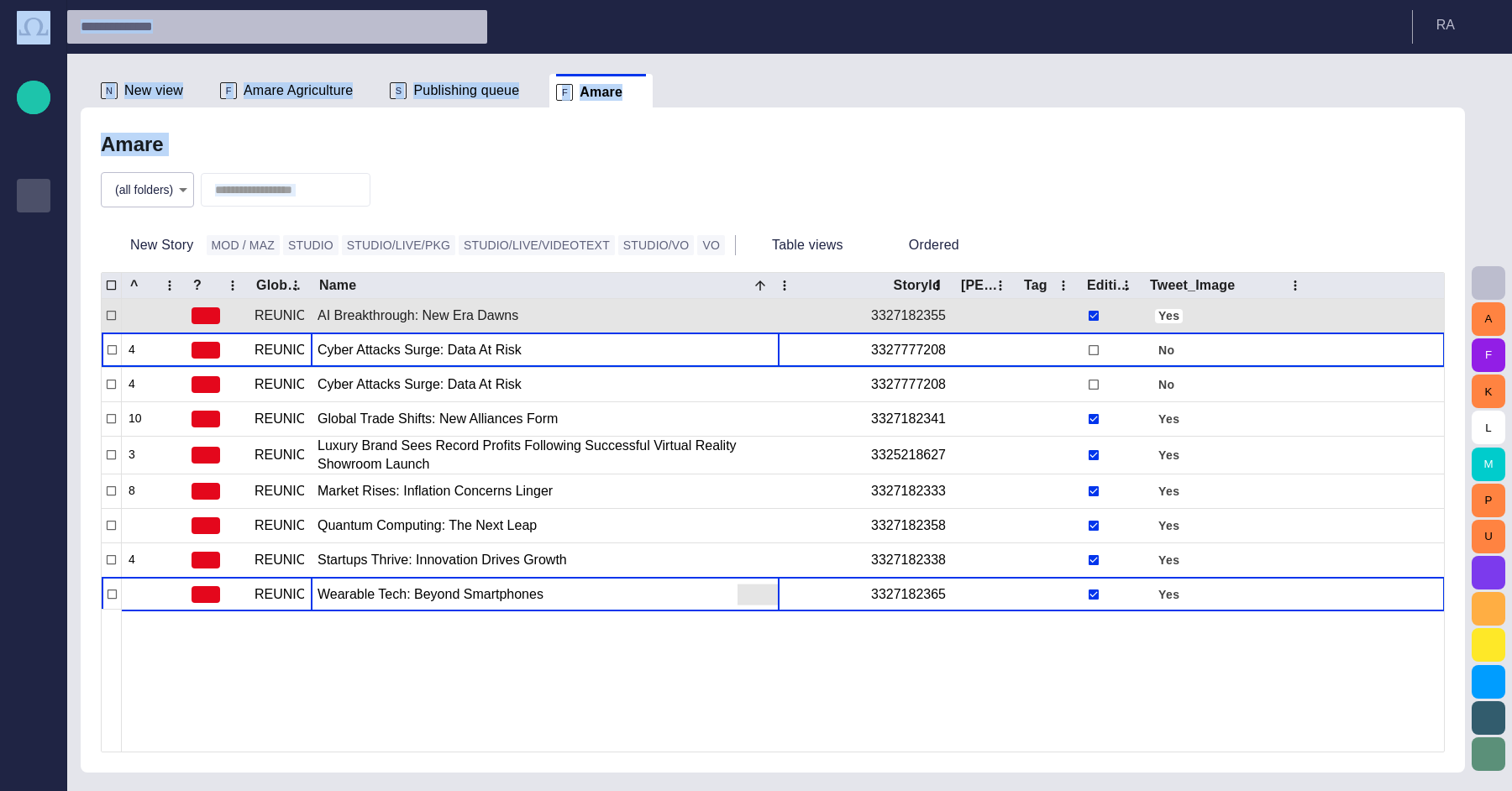 click on "Cyber Attacks Surge: Data At Risk" at bounding box center [545, 350] 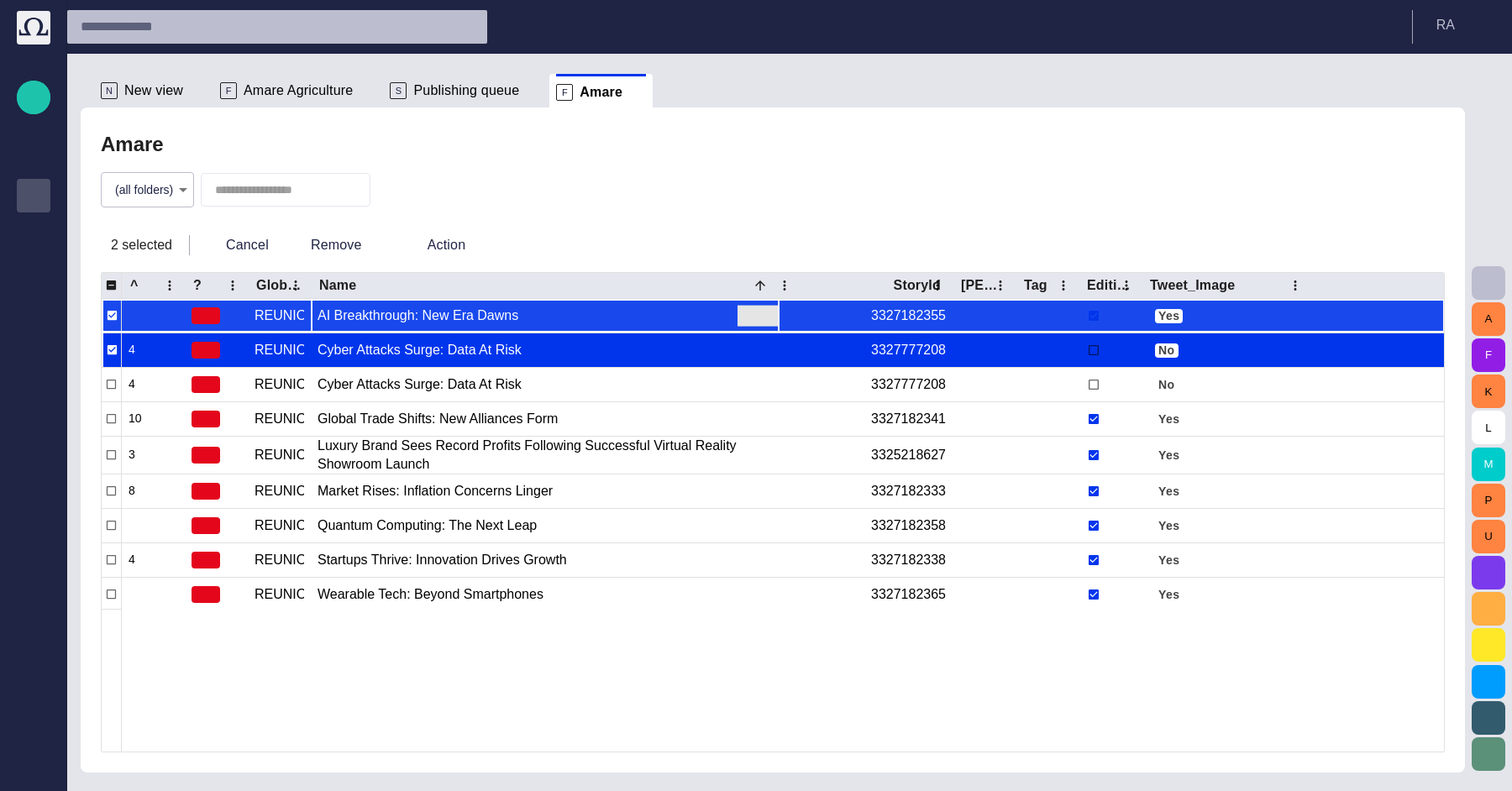 click on "AI Breakthrough: New Era Dawns" at bounding box center [545, 316] 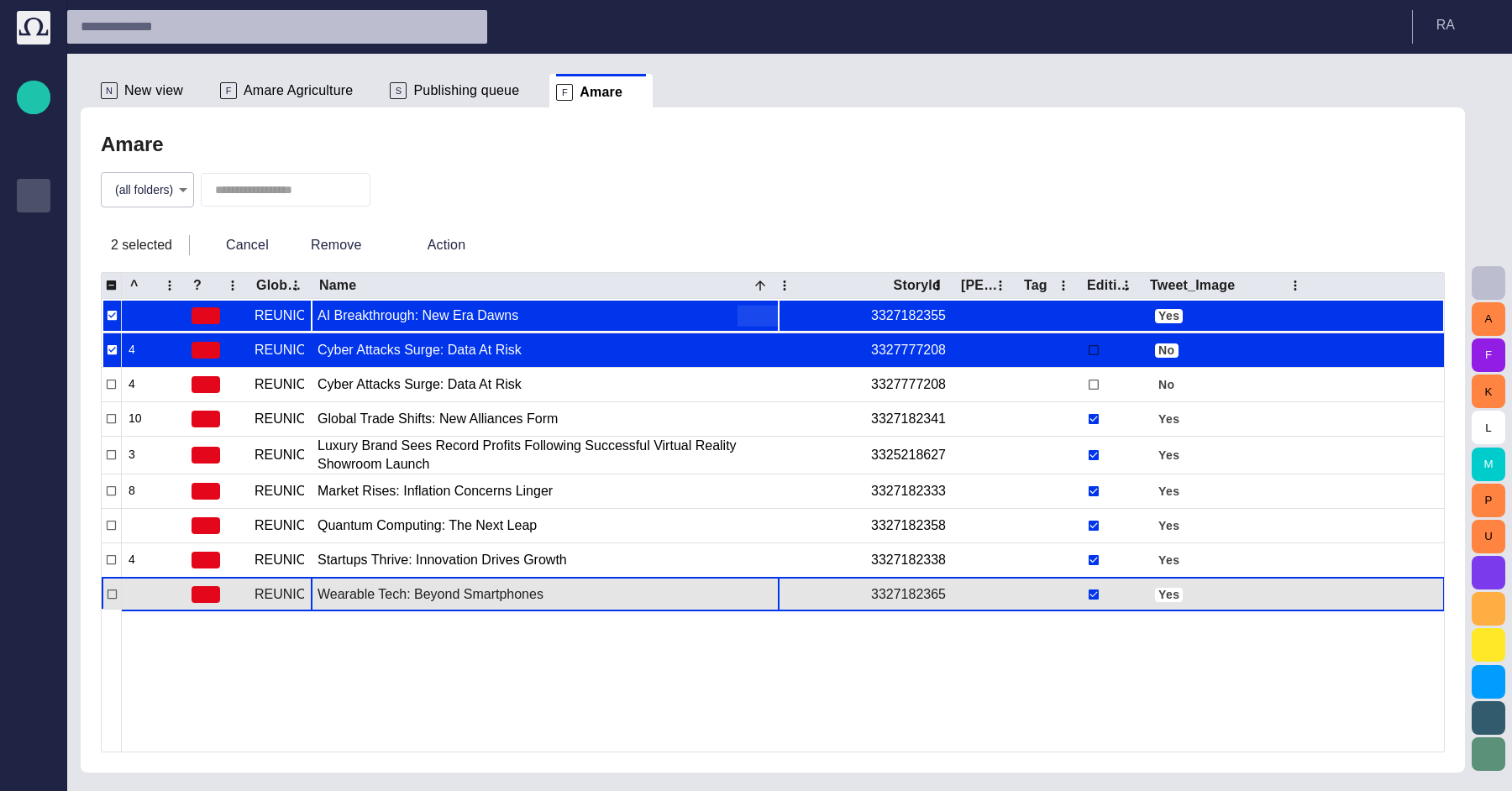 click on "Wearable Tech: Beyond Smartphones" at bounding box center [545, 595] 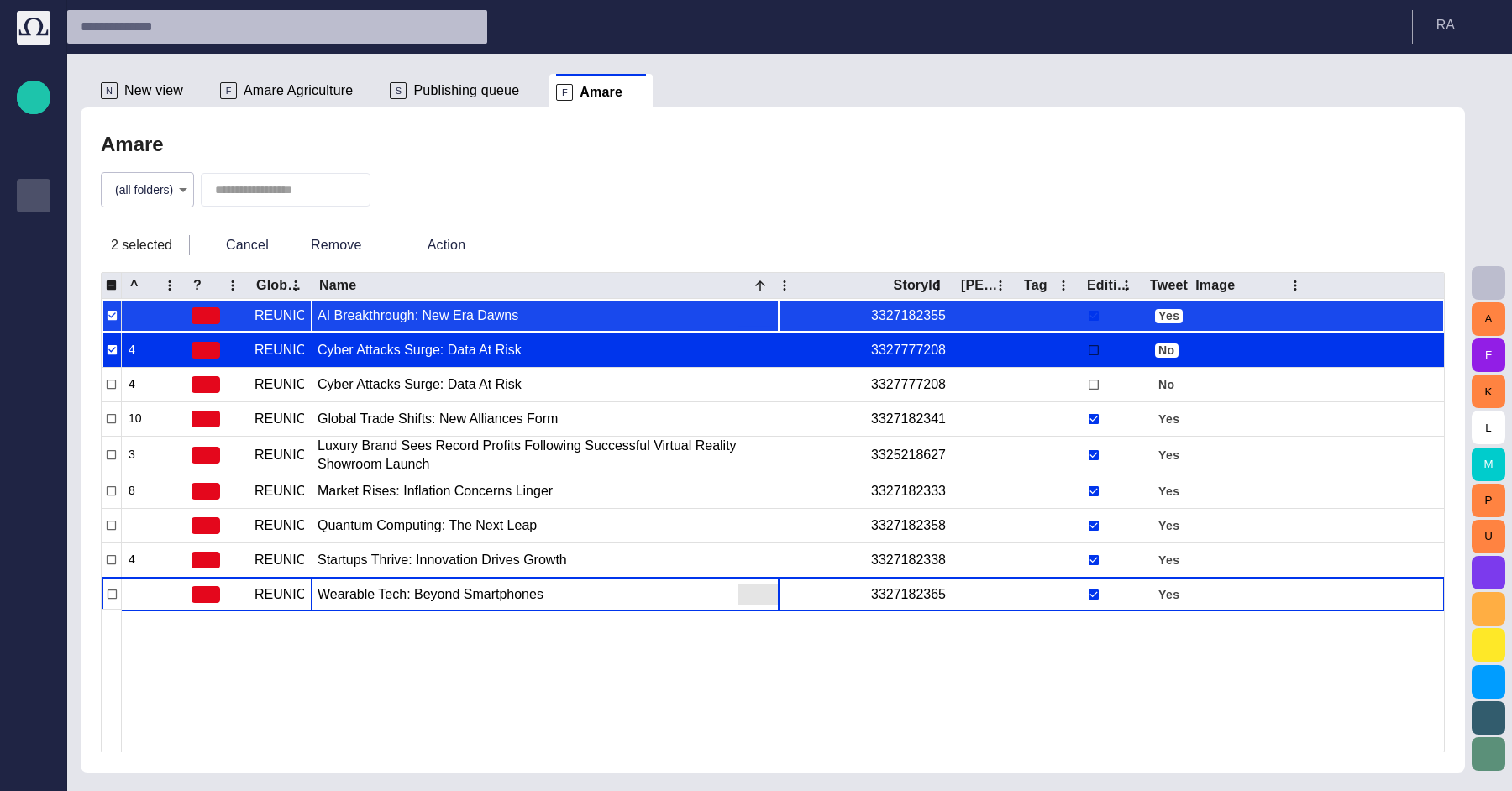 click on "AI Breakthrough: New Era Dawns" at bounding box center [545, 316] 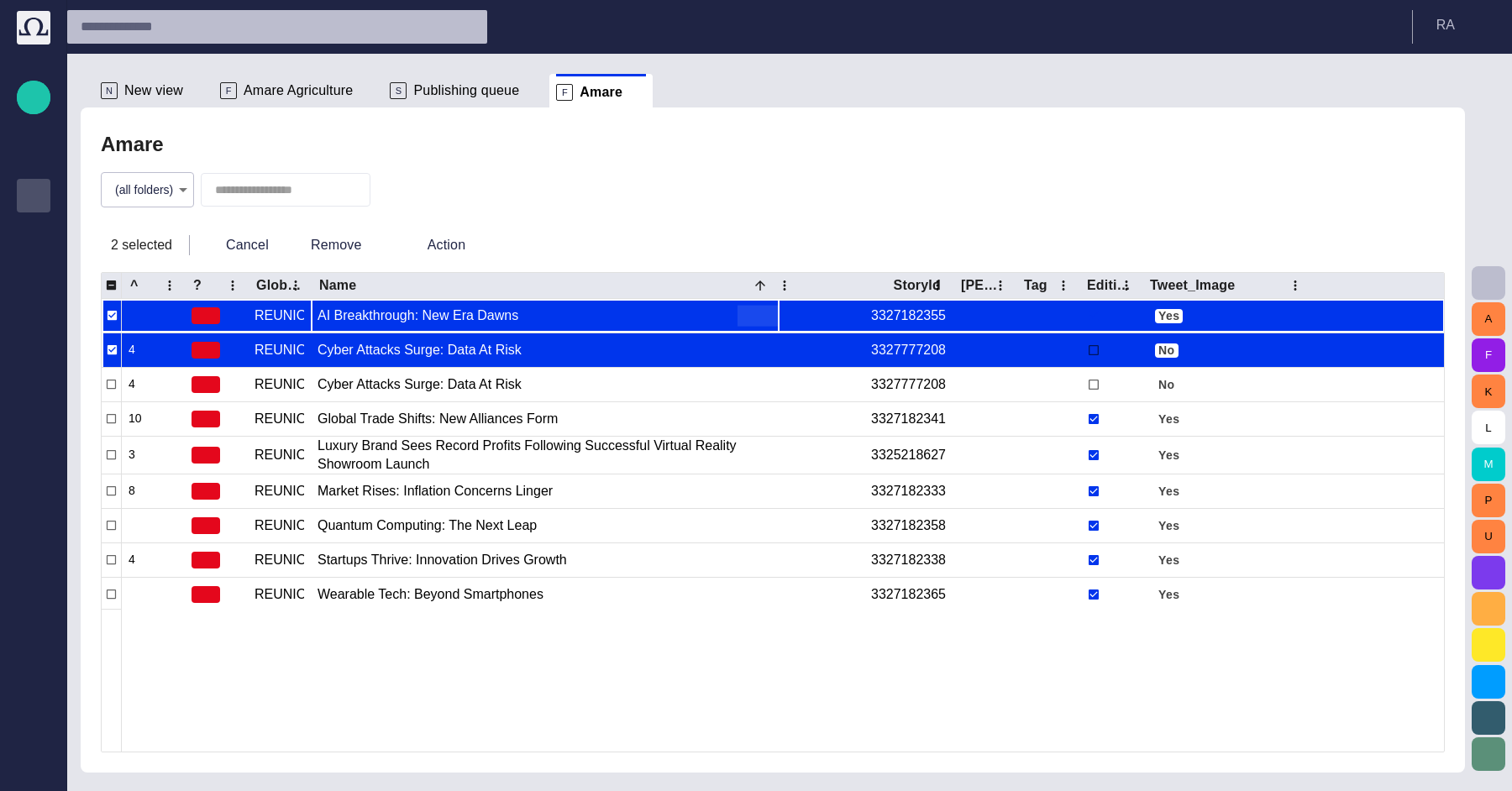 click at bounding box center [783, 680] 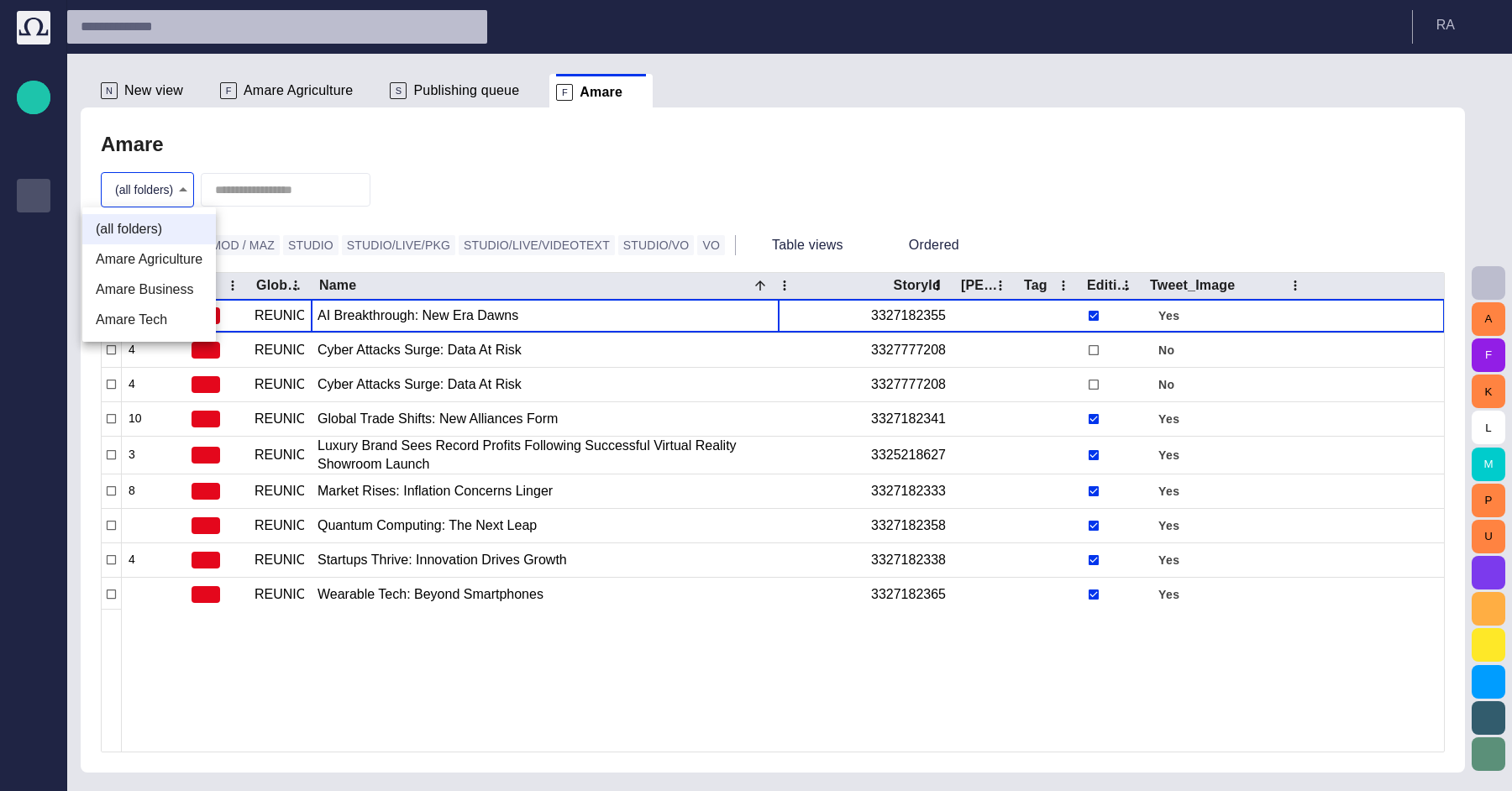 click on "Story Rundown Local News Publishing queue Story folders My OctopusX Social Media Media Media-test with filter [PERSON_NAME]'s media (playout) Rundowns Rundowns 2 Editorial Admin Administration [URL][DOMAIN_NAME] AI Assistant Octopus R A N New view F Amare Agriculture S Publishing queue F Amare Amare (all folders) * New Story MOD / MAZ STUDIO STUDIO/LIVE/PKG STUDIO/LIVE/VIDEOTEXT STUDIO/[PERSON_NAME] Table views Ordered ^ ? Global ID Name StoryId [PERSON_NAME] Tag Editing Tweet_Image REUNION-NIGHTLY-DEV-3327182355 AI Breakthrough: New Era Dawns 3327182355 Yes 4 REUNION-NIGHTLY-DEV-3327777208 Cyber Attacks Surge: Data At Risk 3327777208 No 4 REUNION-NIGHTLY-DEV-3327777208 Cyber Attacks Surge: Data At Risk 3327777208 No 10 REUNION-NIGHTLY-DEV-3327182341 Global Trade Shifts: New Alliances Form 3327182341 Yes 3 REUNION-NIGHTLY-DEV-3325218627 Luxury Brand Sees Record Profits Following Successful Virtual Reality Showroom Launch 3325218627 Yes 8 REUNION-NIGHTLY-DEV-3327182333 Market Rises: Inflation Concerns Linger 3327182333 Yes Yes" at bounding box center [756, 396] 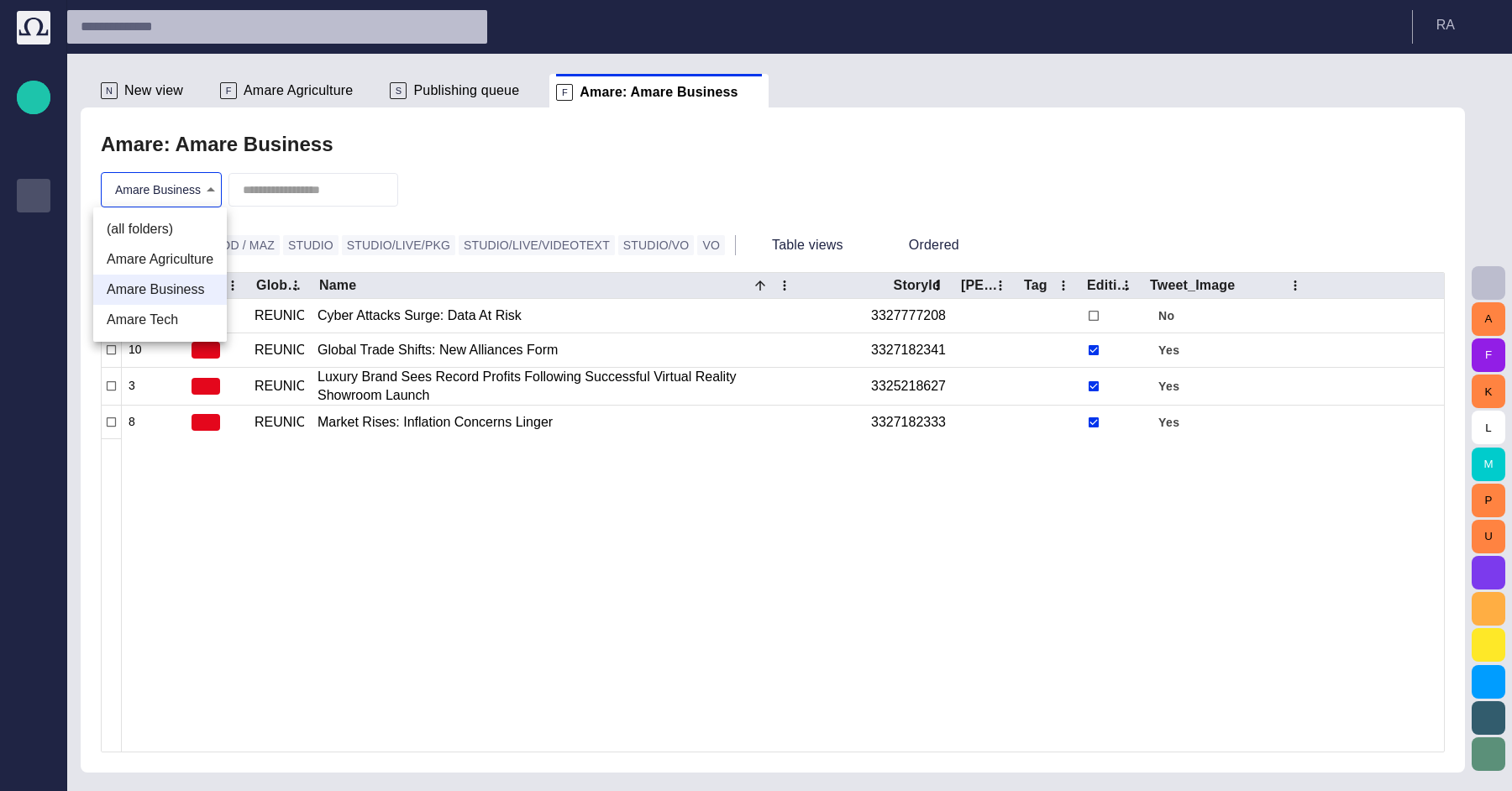click on "**********" at bounding box center [756, 396] 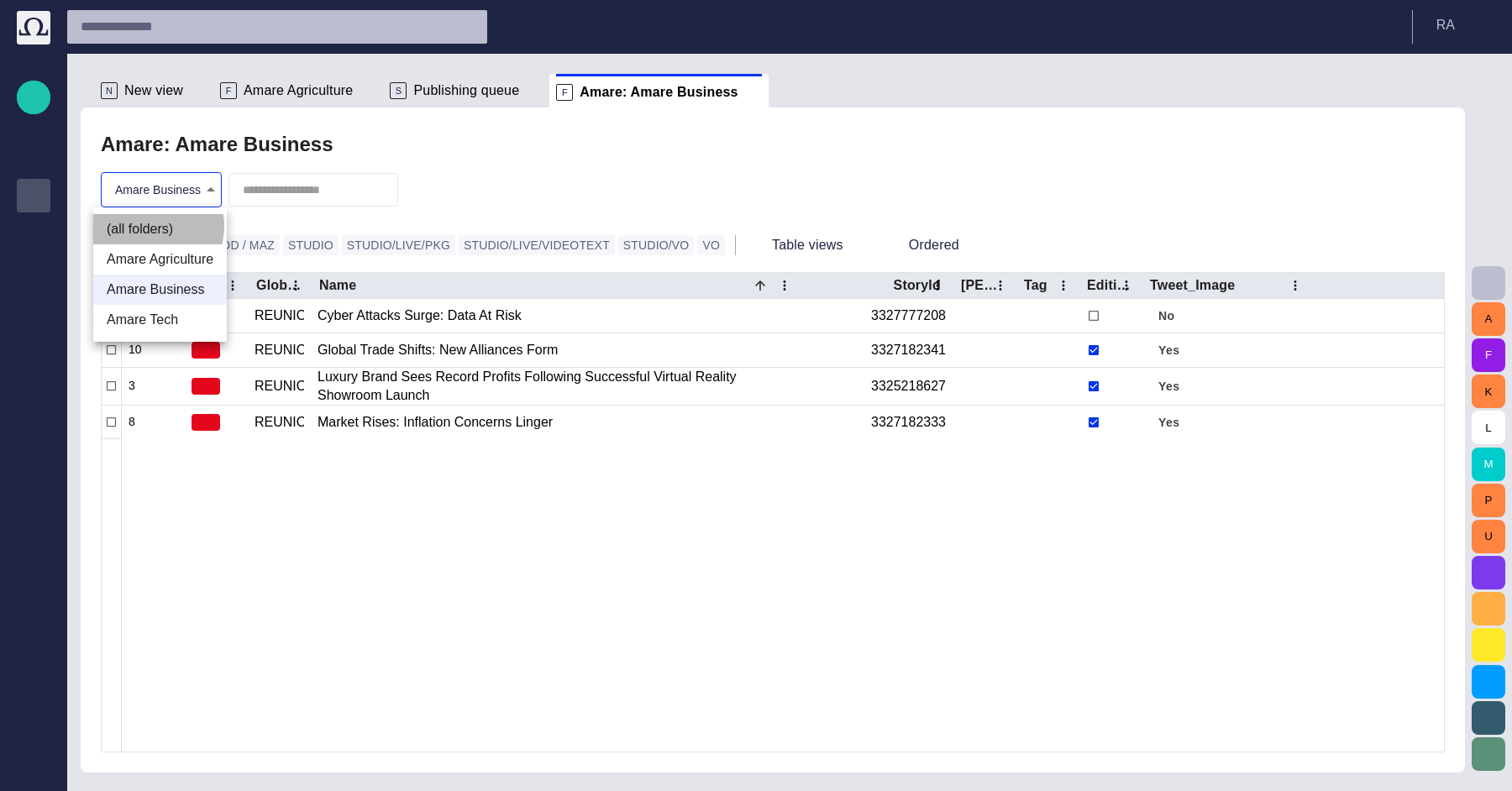 click on "(all folders)" at bounding box center [160, 229] 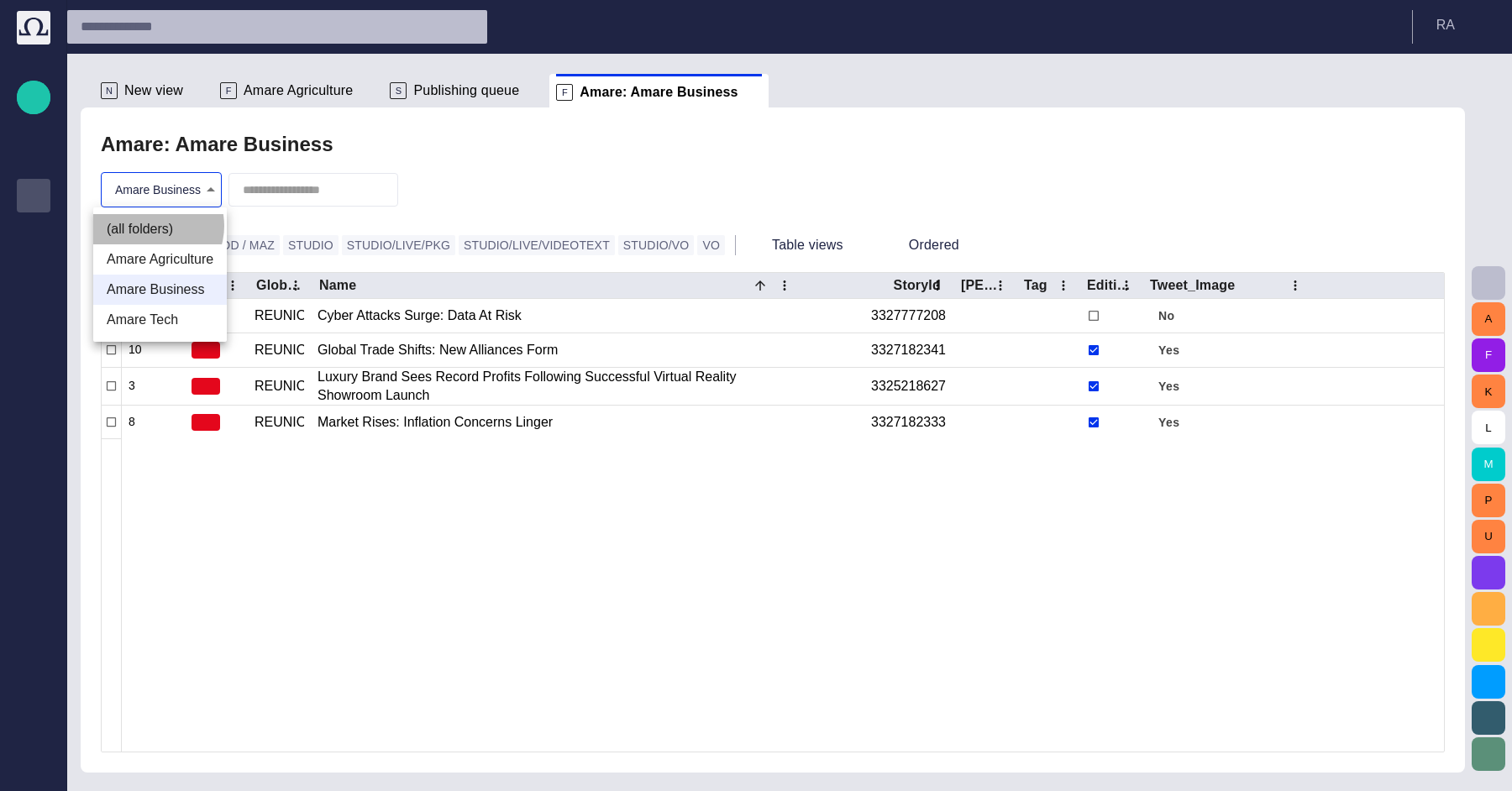 type on "*" 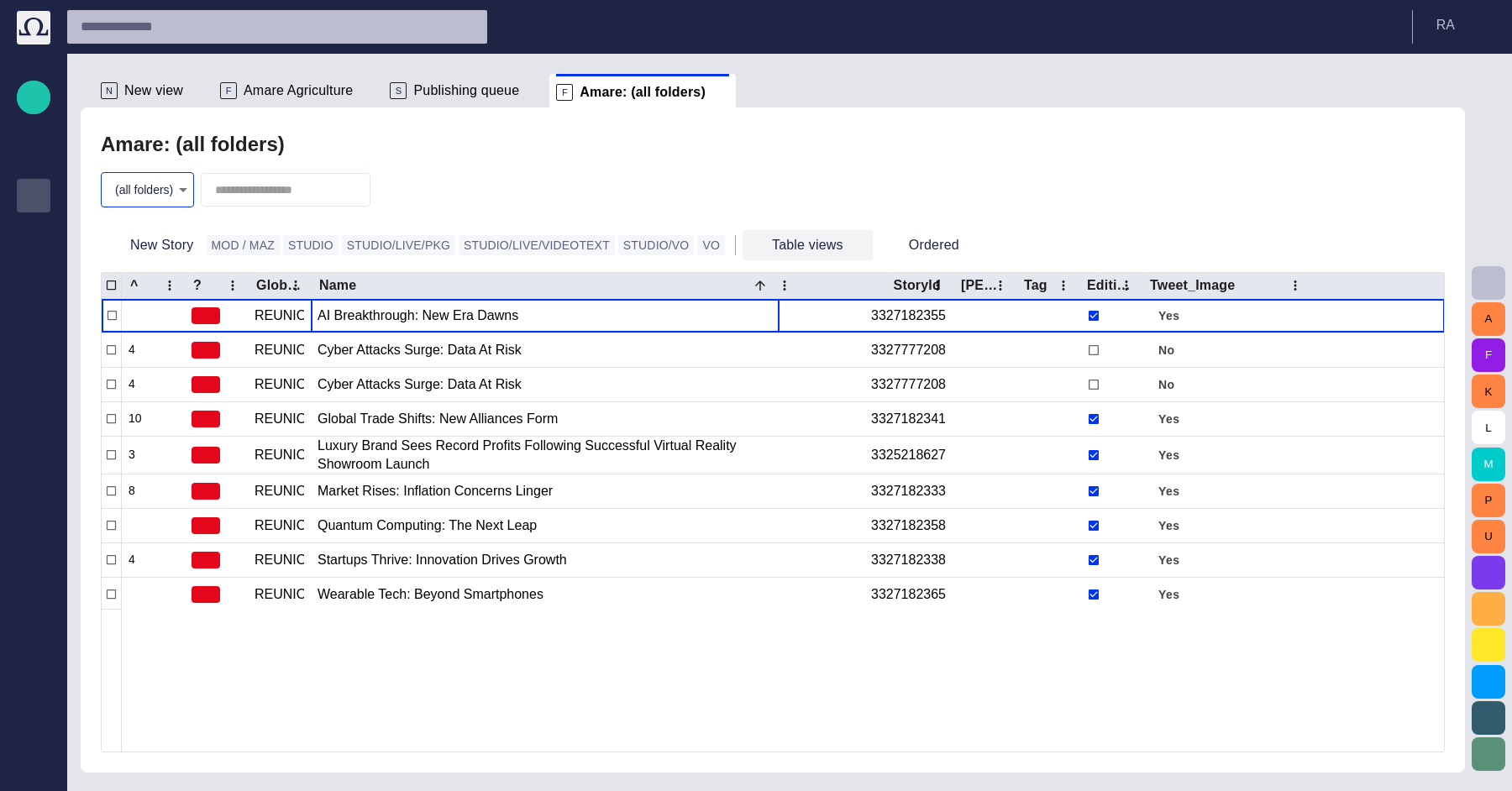 click on "Table views" at bounding box center [807, 245] 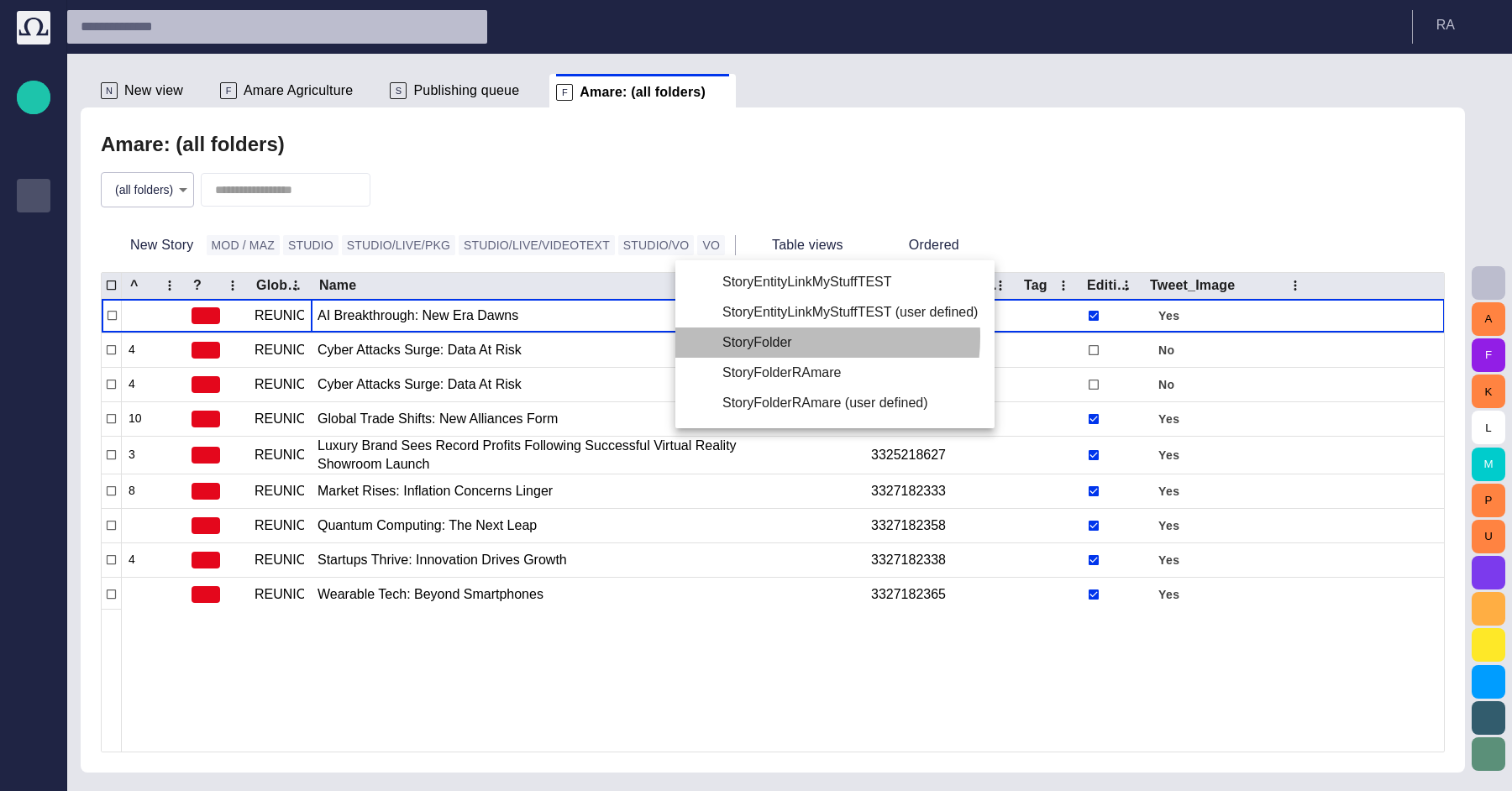 click on "StoryFolder" at bounding box center (835, 343) 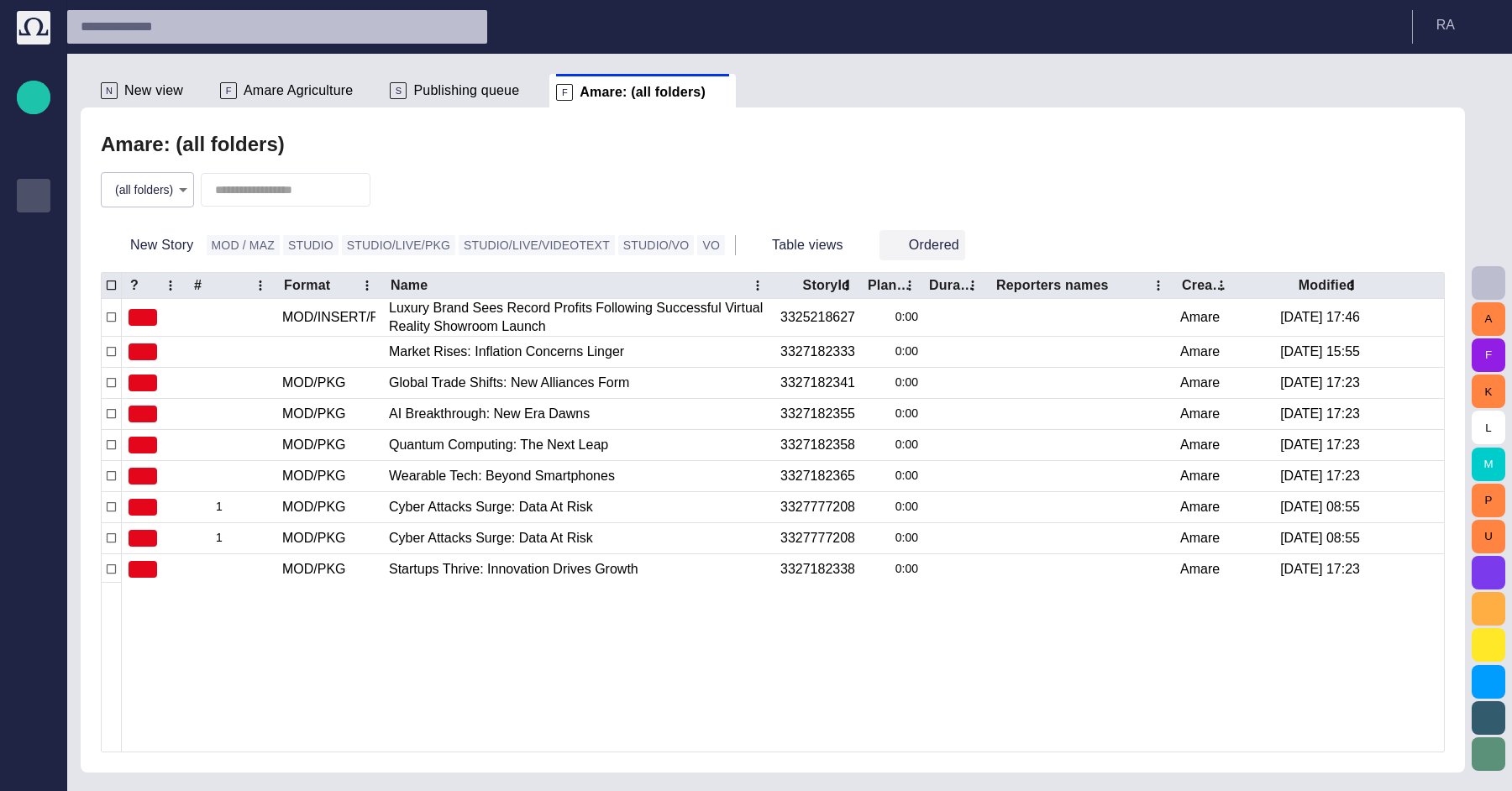 click on "Ordered" at bounding box center (922, 245) 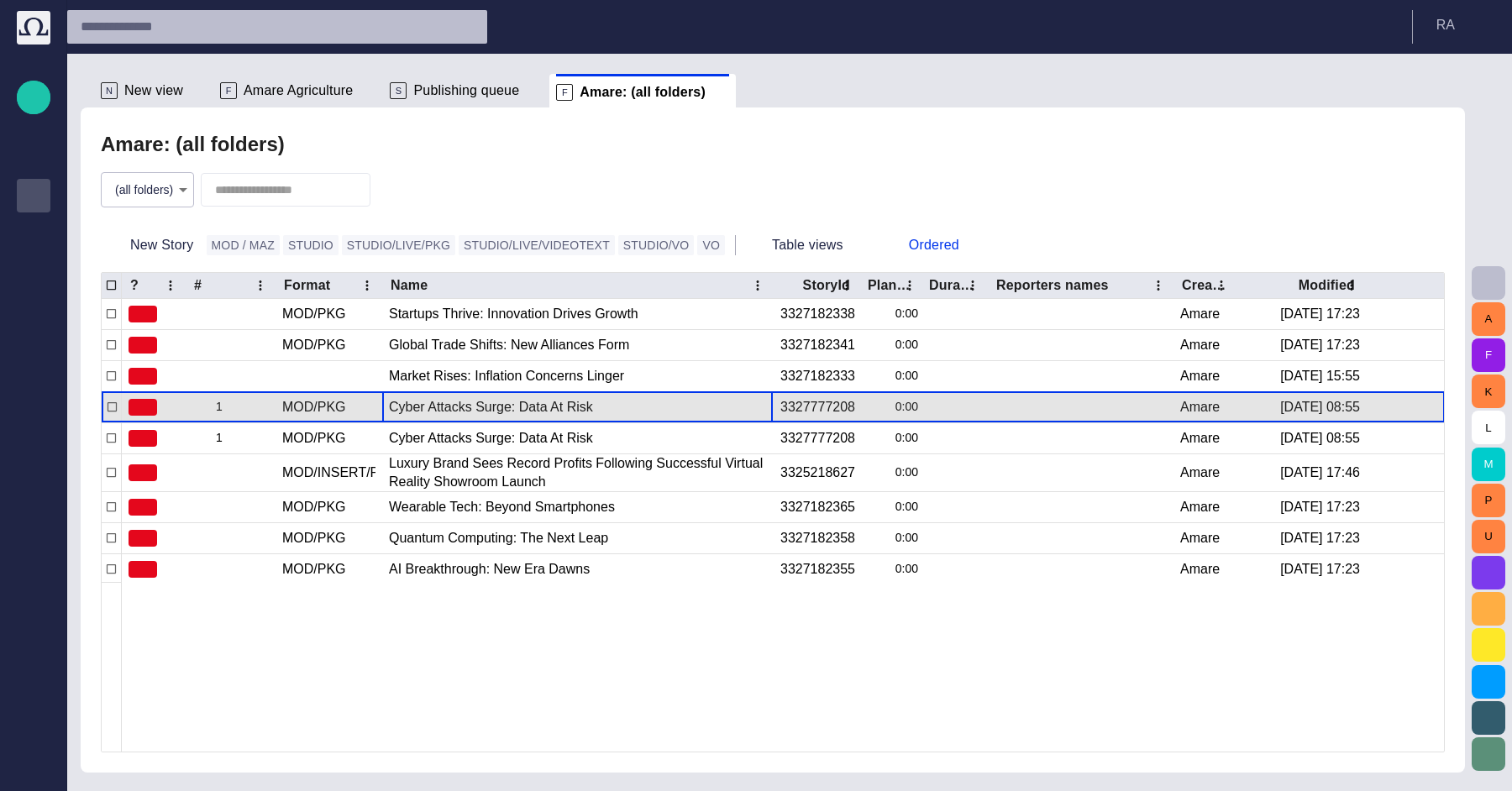 click on "Cyber Attacks Surge: Data At Risk" at bounding box center [577, 407] 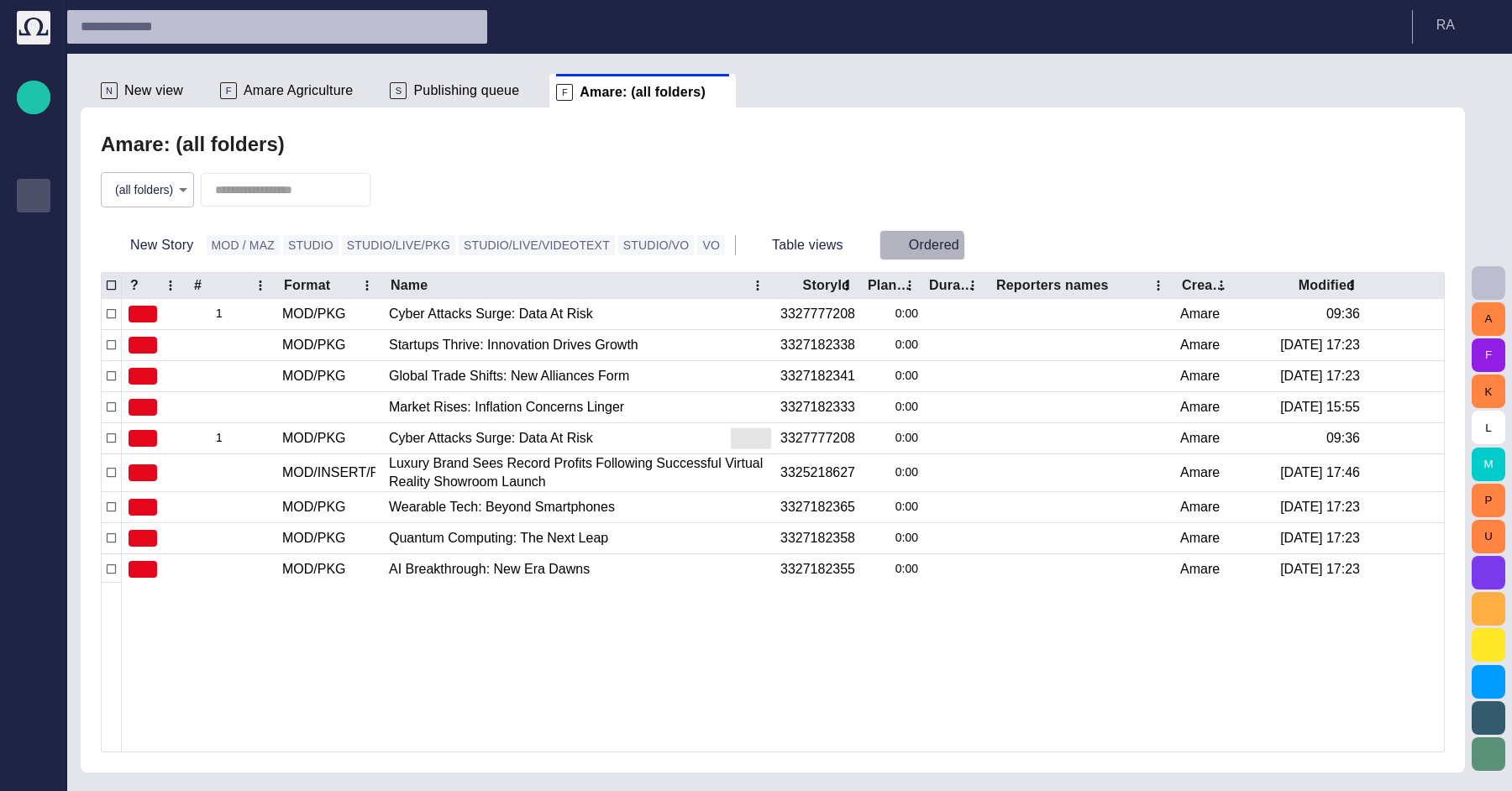 click on "Ordered" at bounding box center (922, 245) 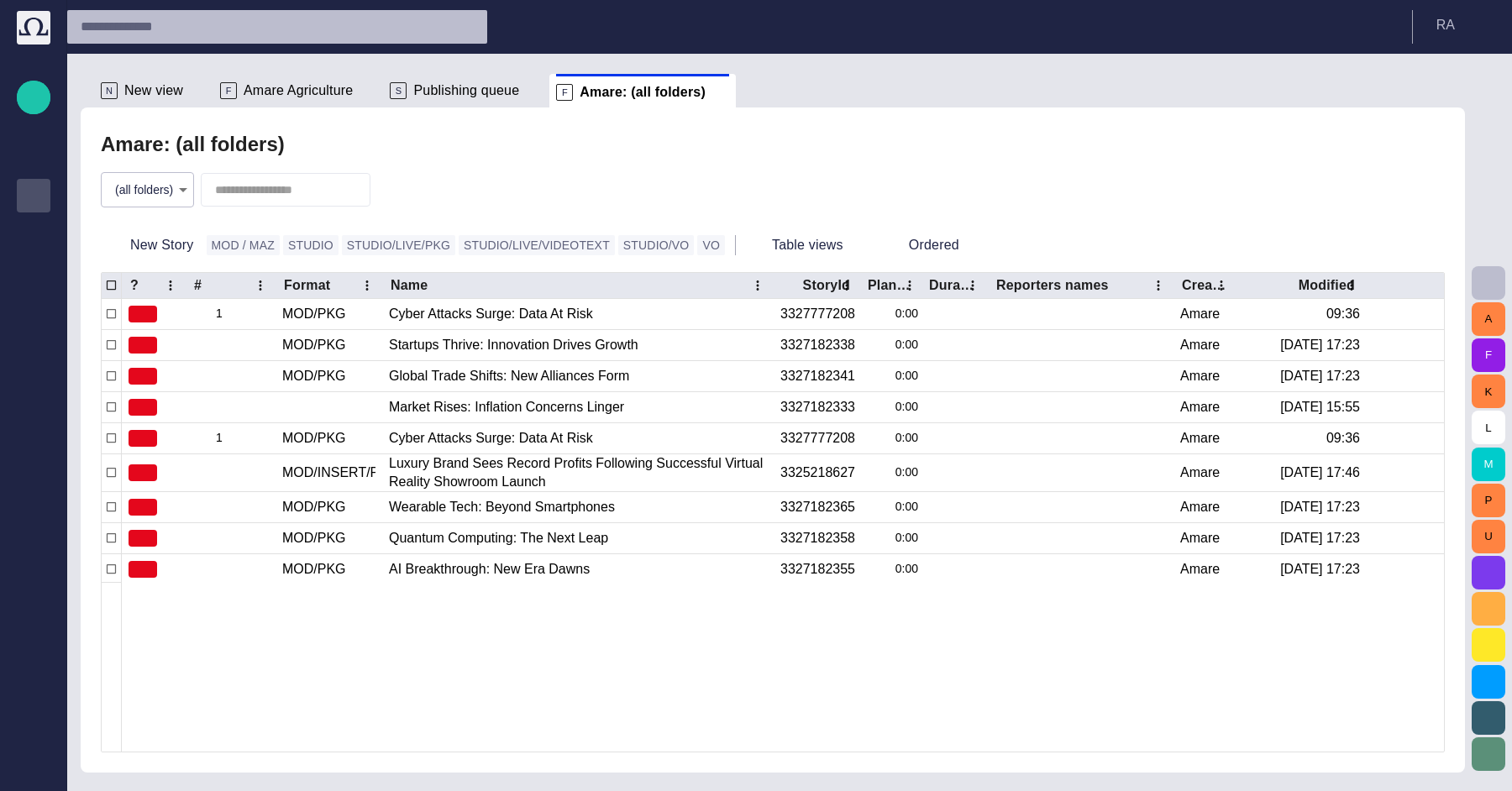 click on "N New view F Amare Agriculture S Publishing queue F Amare: (all folders) Amare: (all folders) (all folders) * New Story MOD / MAZ STUDIO STUDIO/LIVE/PKG STUDIO/LIVE/VIDEOTEXT STUDIO/[PERSON_NAME] Table views Ordered ? # Format Name StoryId Plan dur Duration Reporters names Created by Modified 1 MOD/PKG Cyber Attacks Surge: Data At Risk 3327777208 0:00 Amare 09:36 MOD/PKG Startups Thrive: Innovation Drives Growth 3327182338 0:00 Amare [DATE] 17:23 MOD/PKG Global Trade Shifts: New Alliances Form 3327182341 0:00 Amare [DATE] 17:23 Market Rises: Inflation Concerns Linger 3327182333 0:00 Amare [DATE] 15:55 1 MOD/PKG Cyber Attacks Surge: Data At Risk 3327777208 0:00 Amare 09:36 MOD/INSERT/PKG Luxury Brand Sees Record Profits Following Successful Virtual Reality Showroom Launch 3325218627 0:00 Amare [DATE] 17:46 MOD/PKG Wearable Tech: Beyond Smartphones 3327182365 0:00 Amare [DATE] 17:23 MOD/PKG Quantum Computing: The Next Leap 3327182358 0:00 Amare [DATE] 17:23 MOD/PKG AI Breakthrough: New Era Dawns 3327182355 0:00 Amare [DATE] 17:23" at bounding box center [773, 413] 